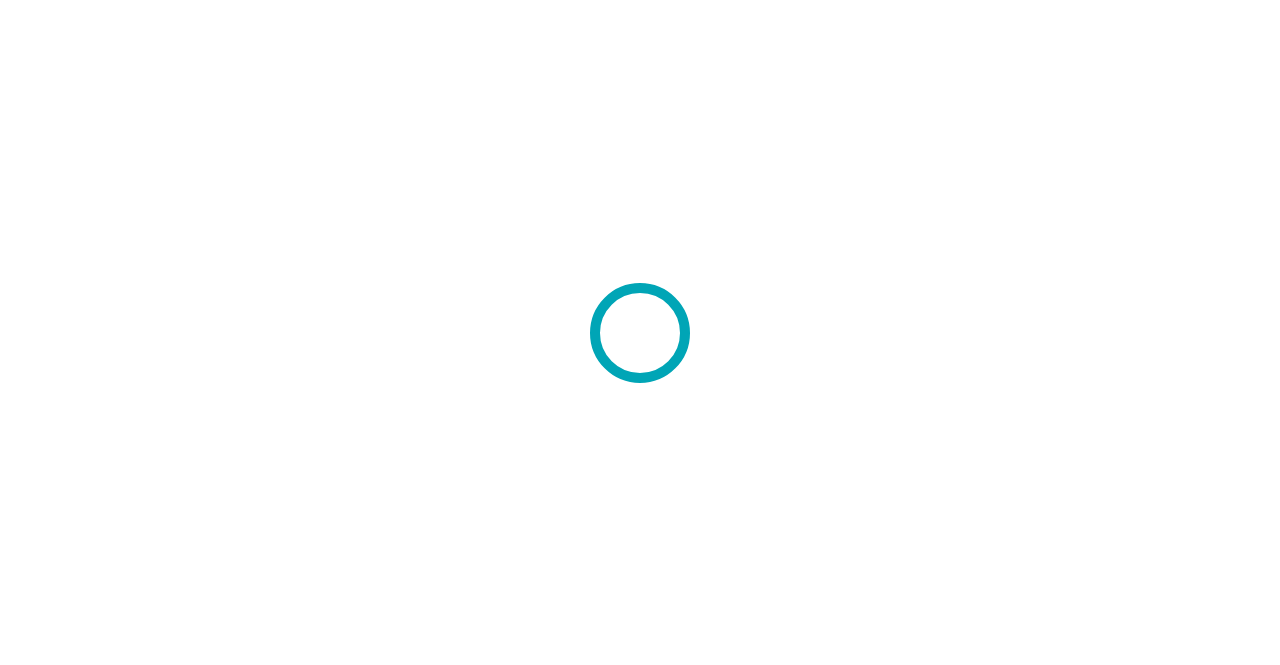scroll, scrollTop: 0, scrollLeft: 0, axis: both 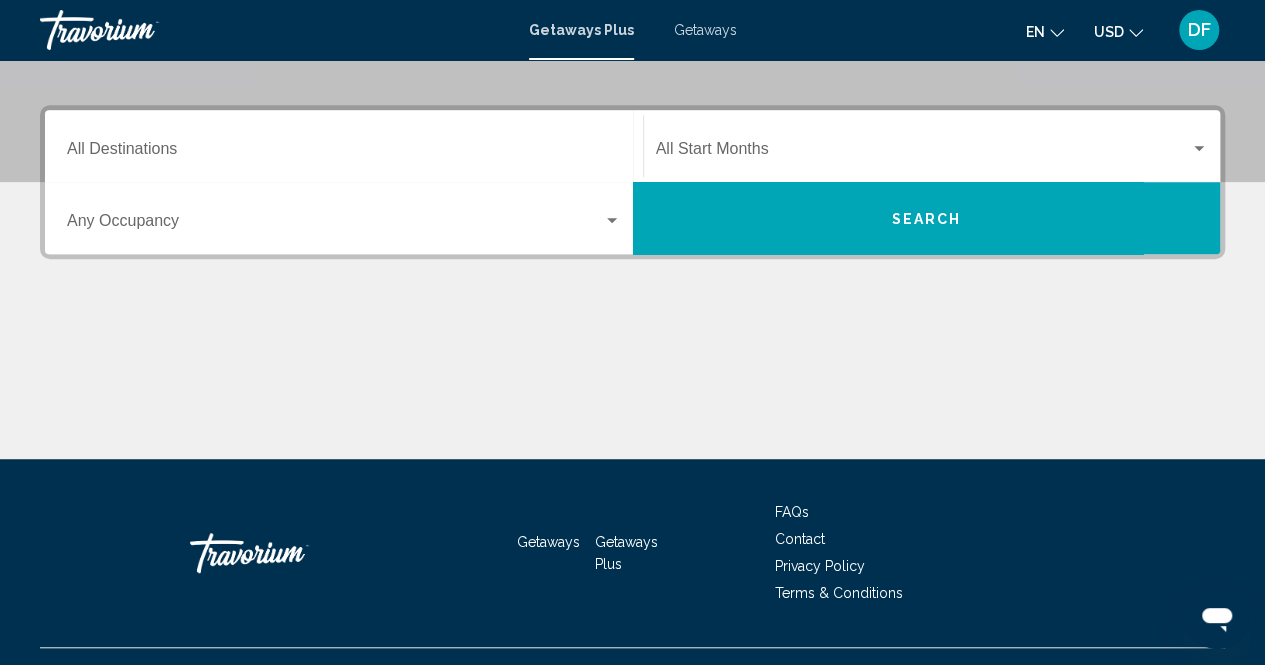 click on "Destination All Destinations Start Month All Start Months Occupancy Any Occupancy Search" at bounding box center [632, 282] 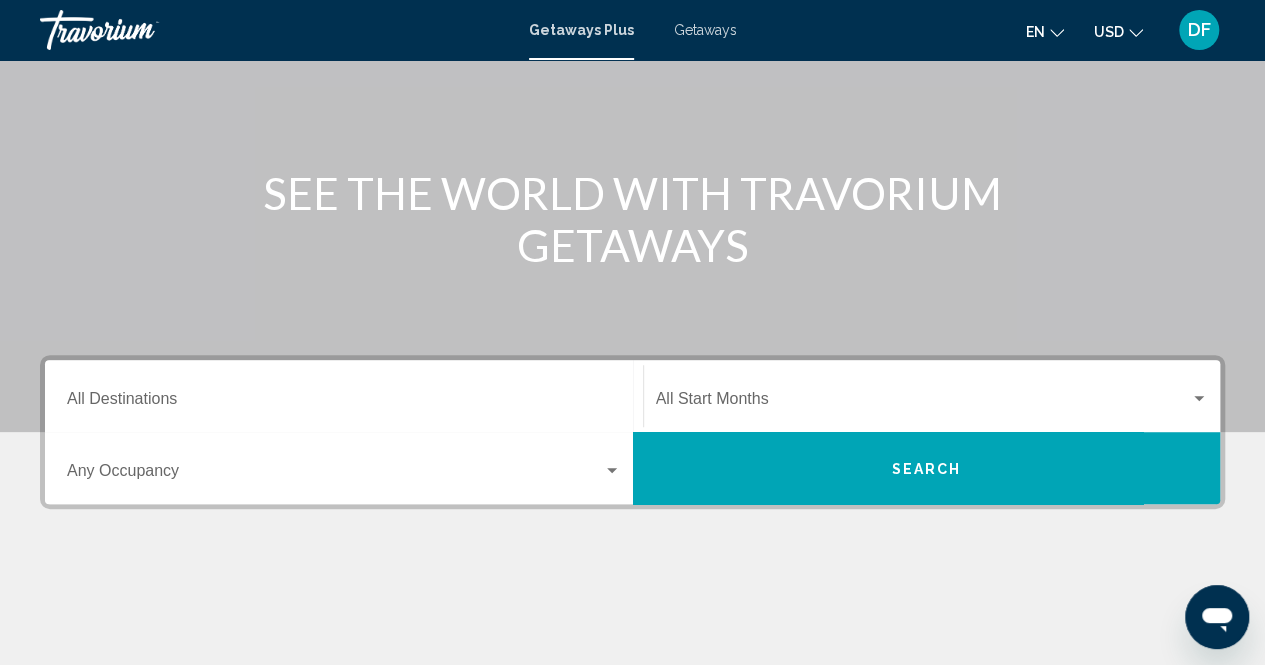 scroll, scrollTop: 157, scrollLeft: 0, axis: vertical 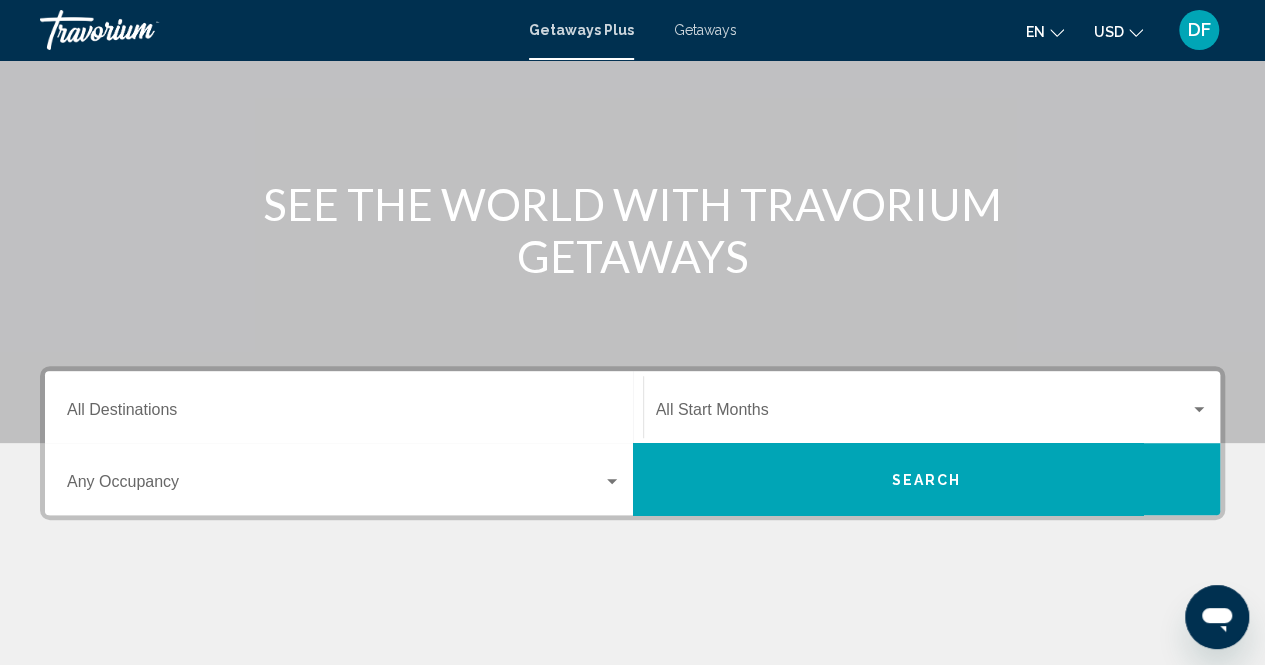 click on "Destination All Destinations" at bounding box center (344, 414) 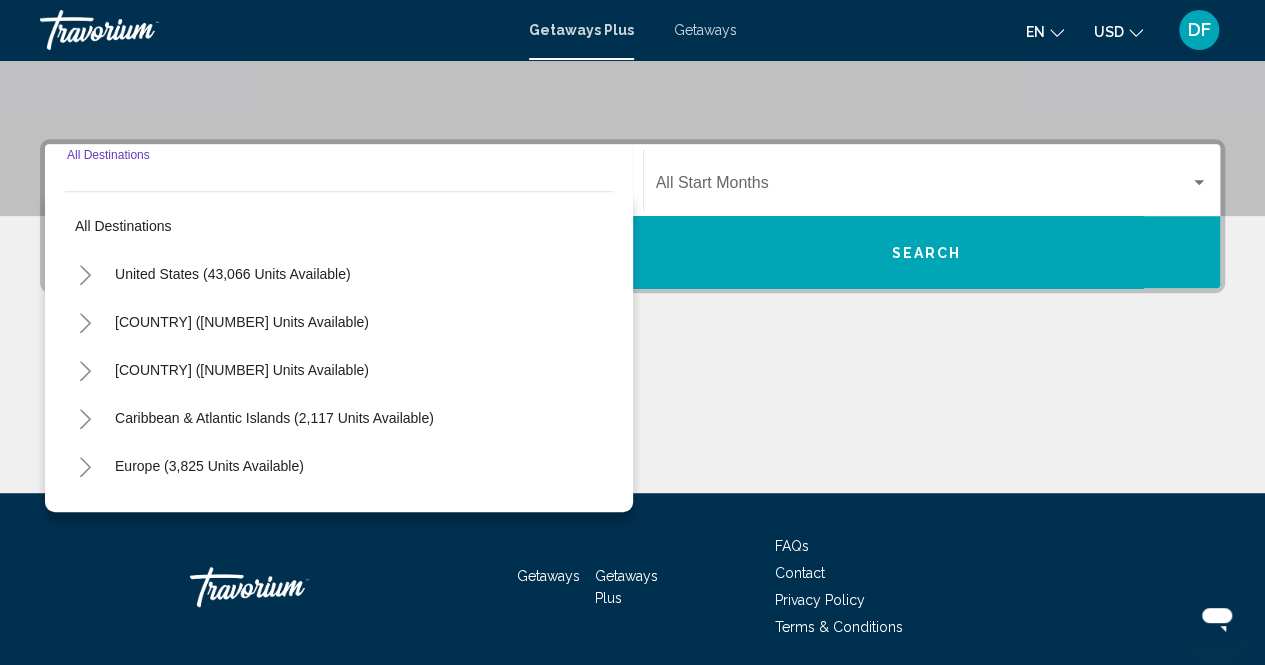 scroll, scrollTop: 456, scrollLeft: 0, axis: vertical 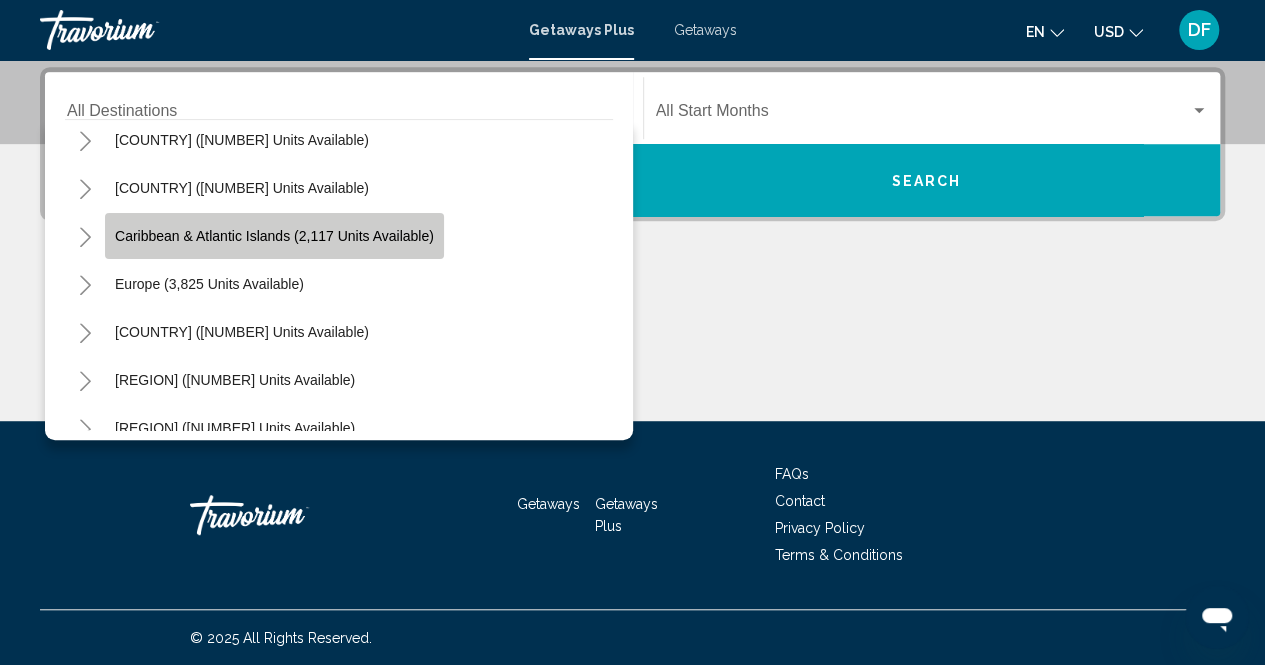 click on "Caribbean & Atlantic Islands (2,117 units available)" at bounding box center (274, 236) 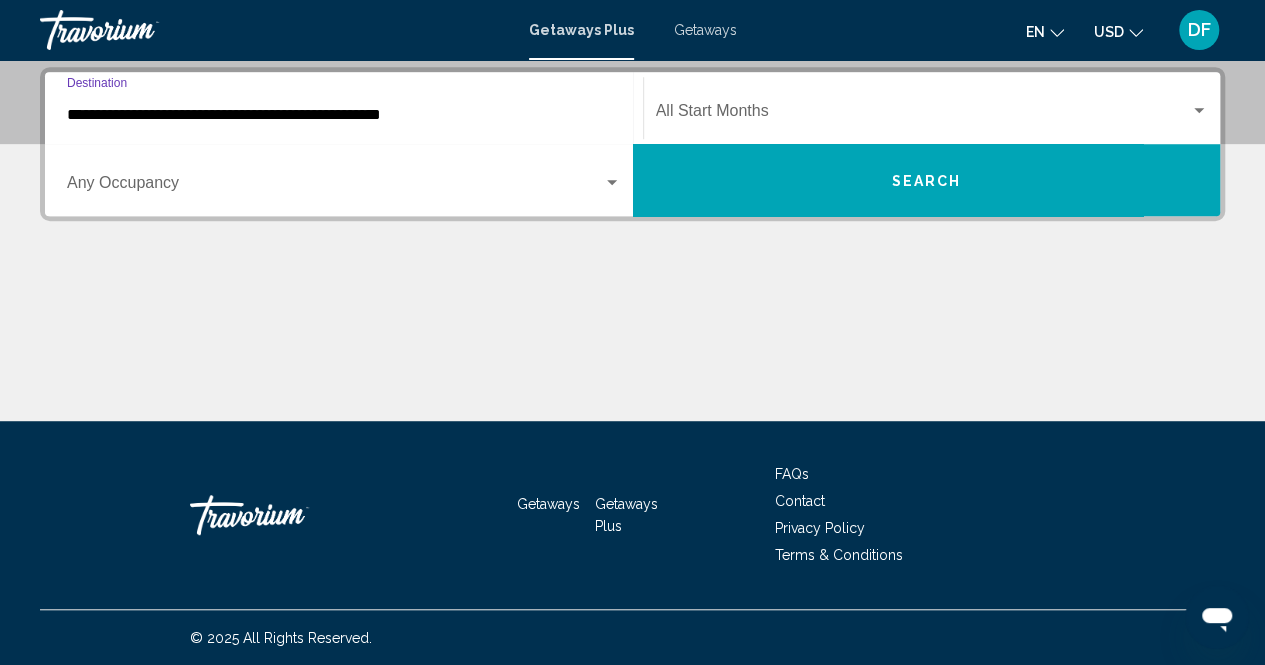 click at bounding box center (612, 183) 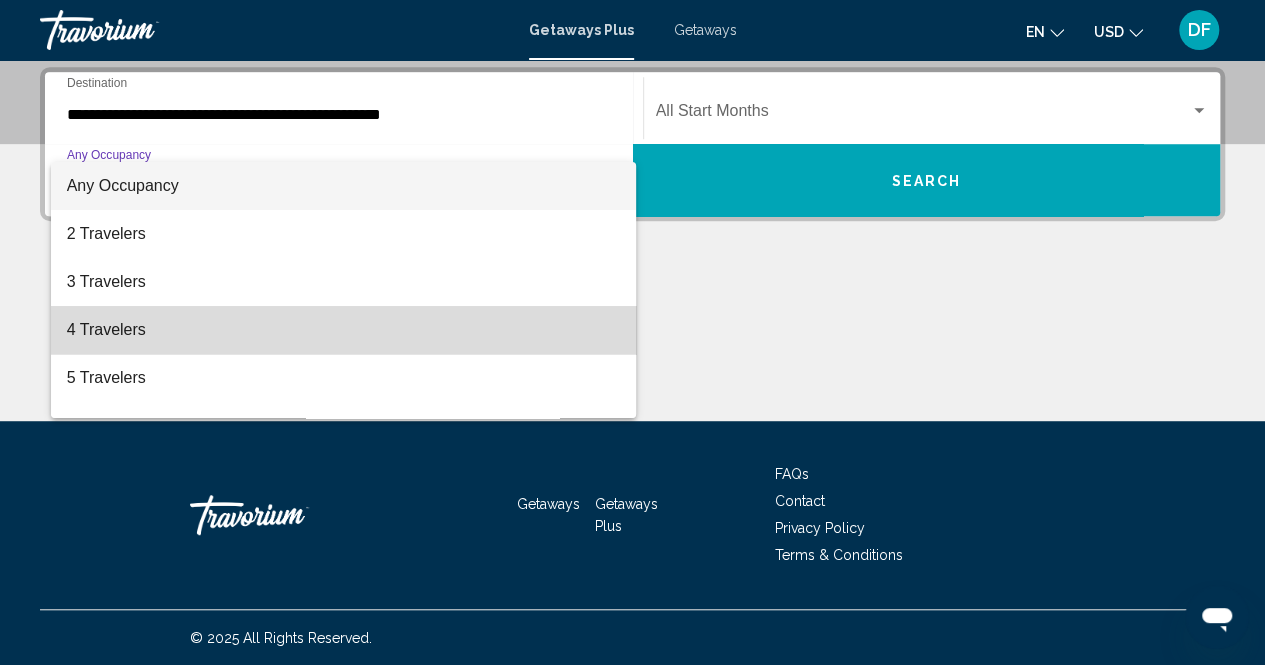 click on "4 Travelers" at bounding box center [344, 330] 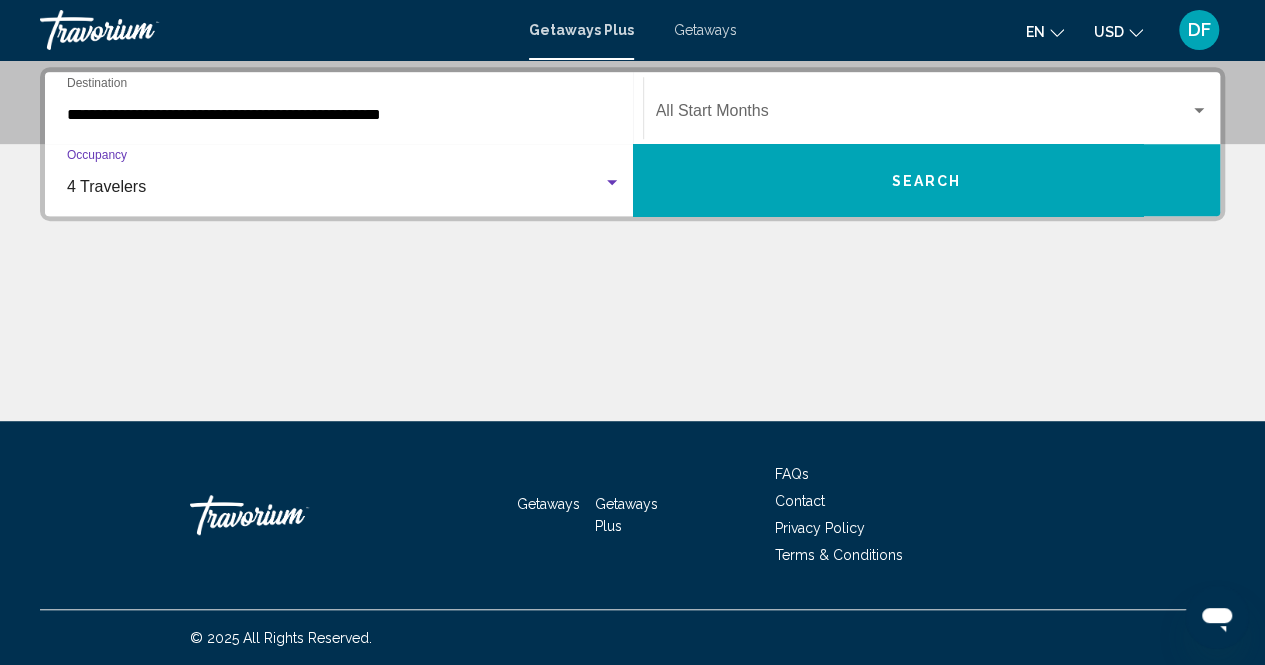 click at bounding box center [1199, 111] 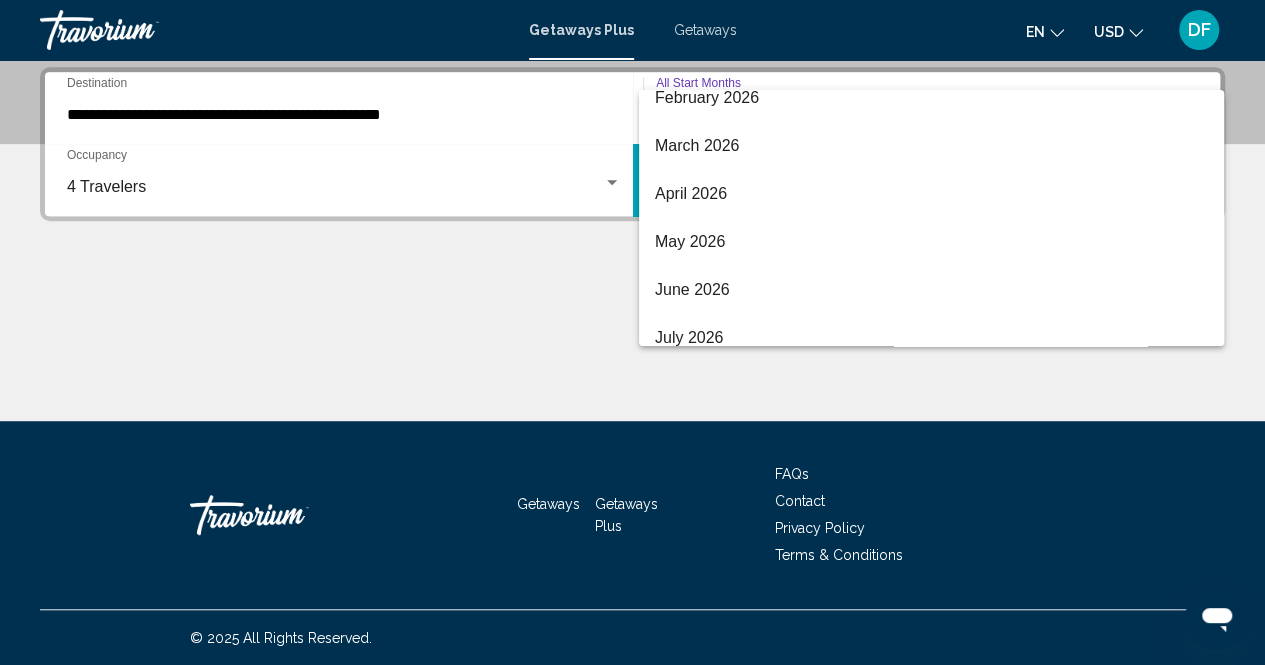scroll, scrollTop: 416, scrollLeft: 0, axis: vertical 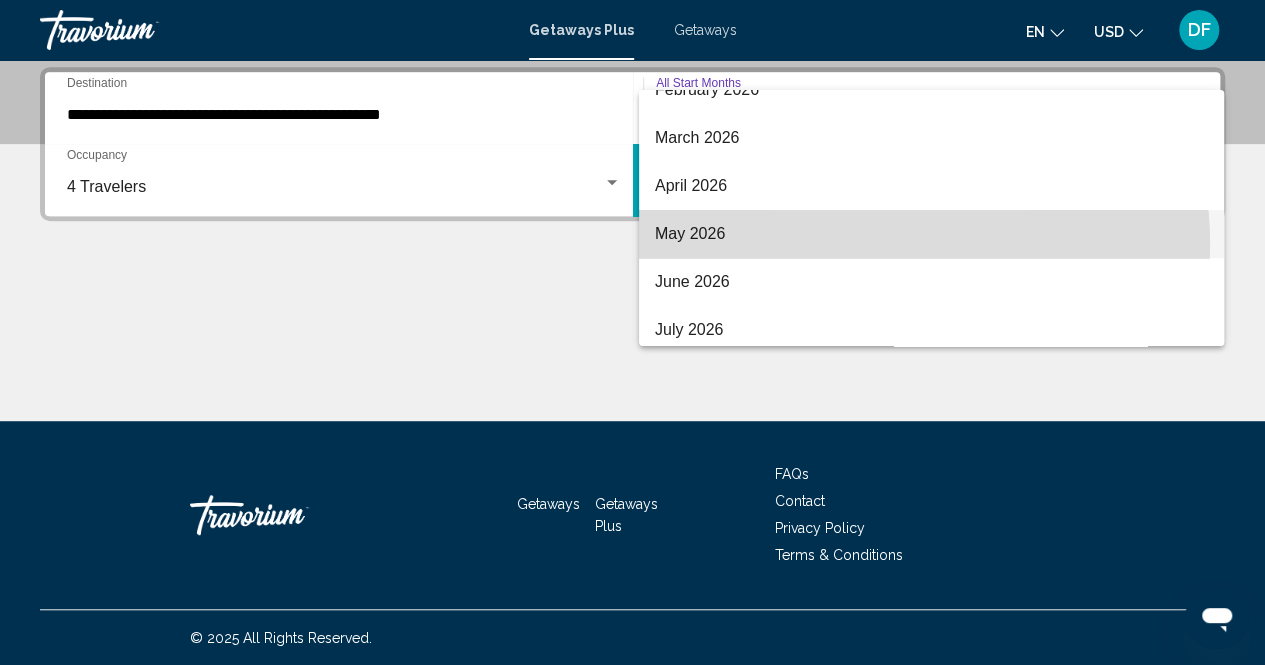 click on "May 2026" at bounding box center [931, 234] 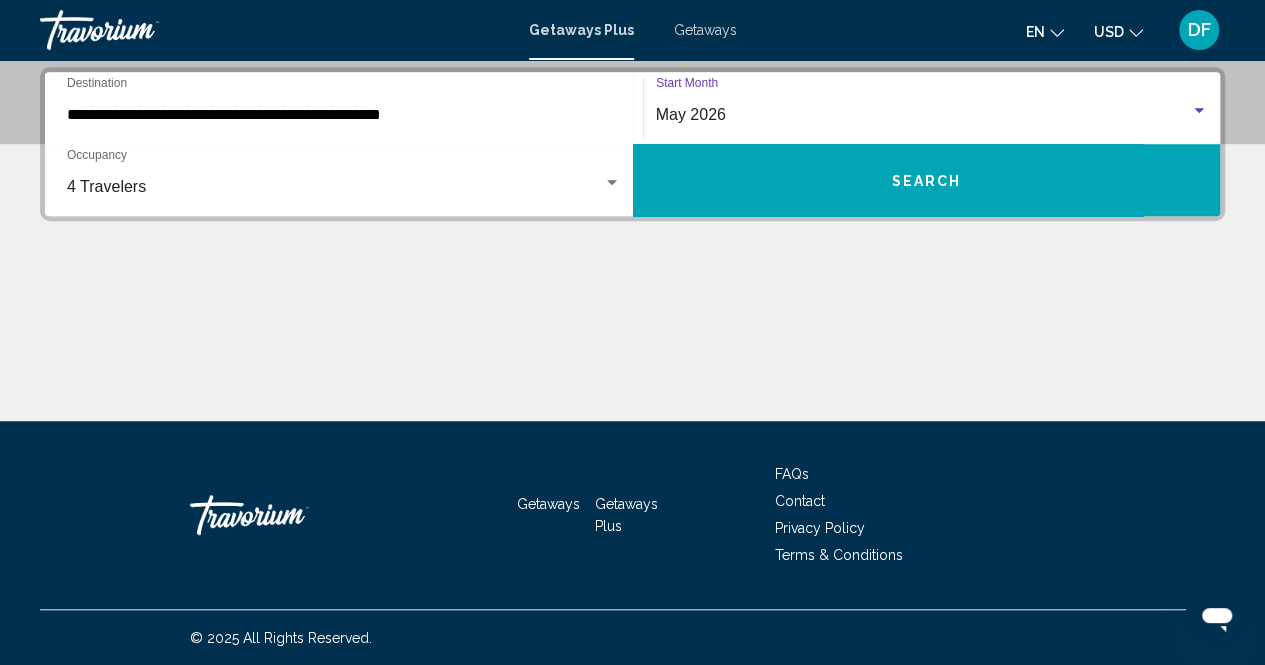 click on "Search" at bounding box center (926, 181) 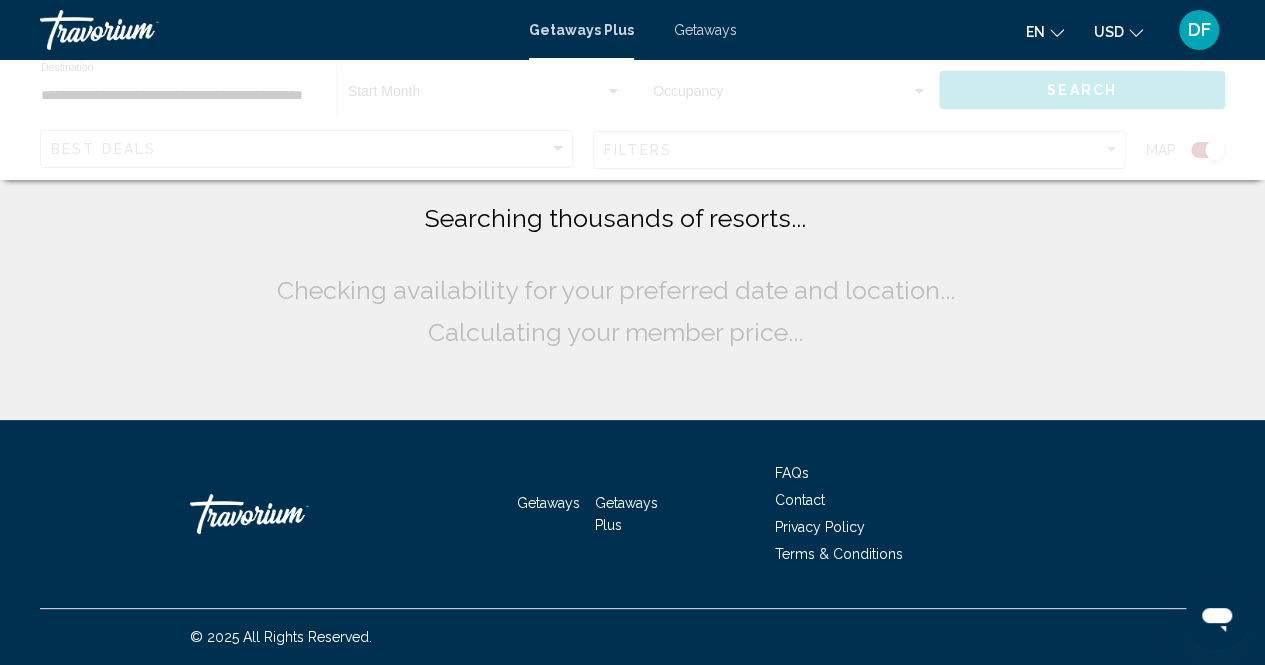 scroll, scrollTop: 0, scrollLeft: 0, axis: both 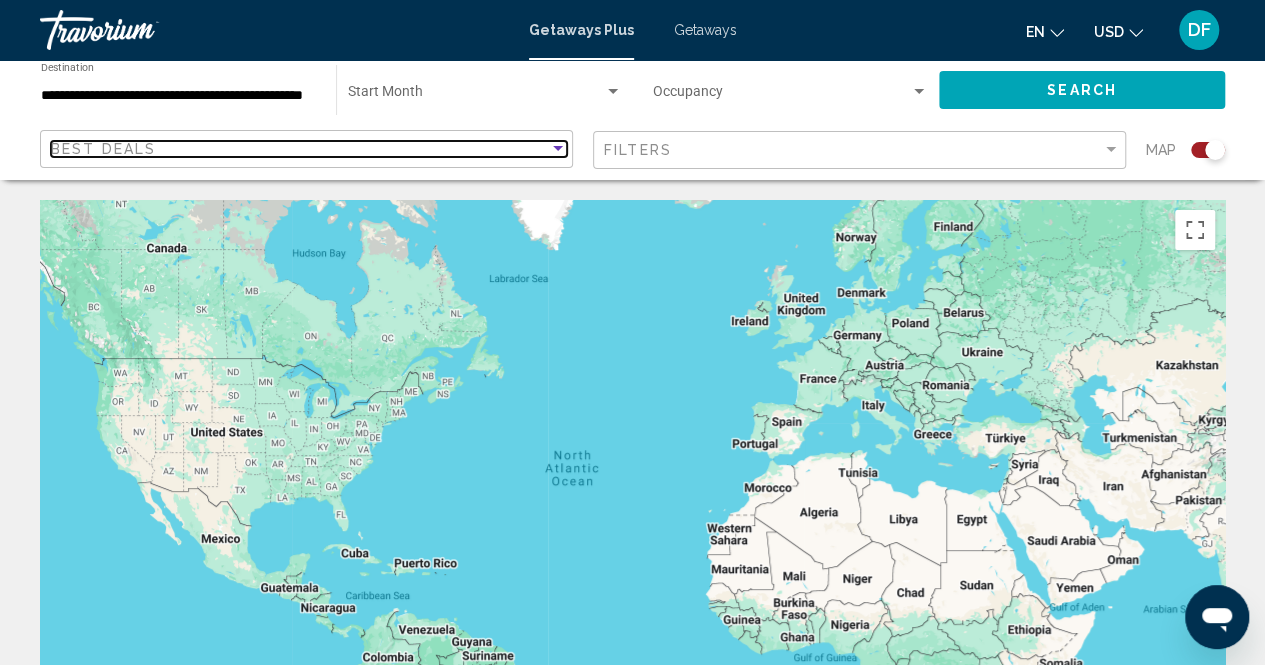 click at bounding box center (558, 148) 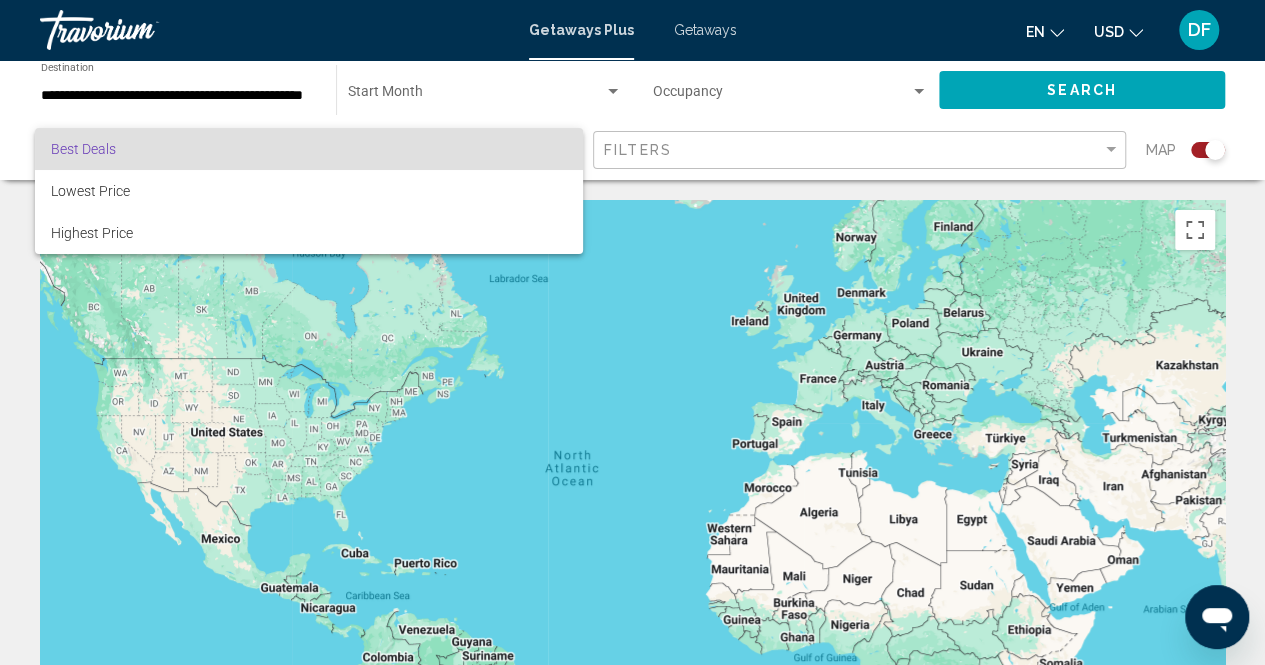 click at bounding box center [632, 332] 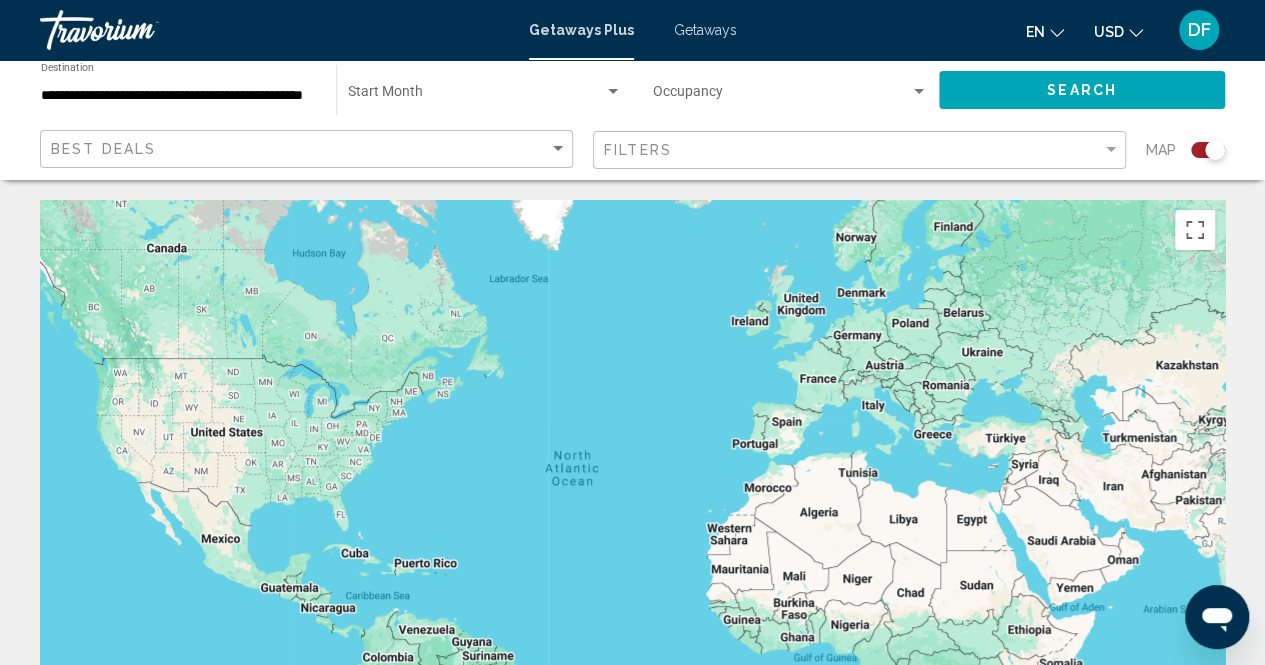 click at bounding box center (613, 91) 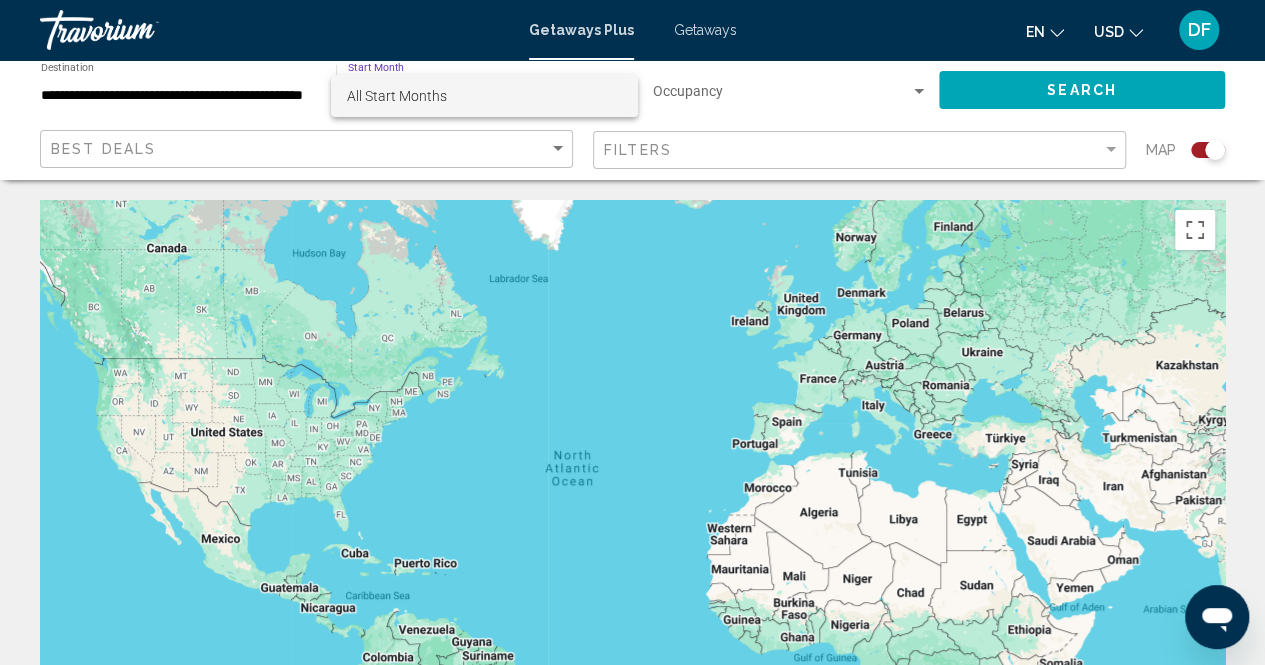 click on "All Start Months" at bounding box center [484, 96] 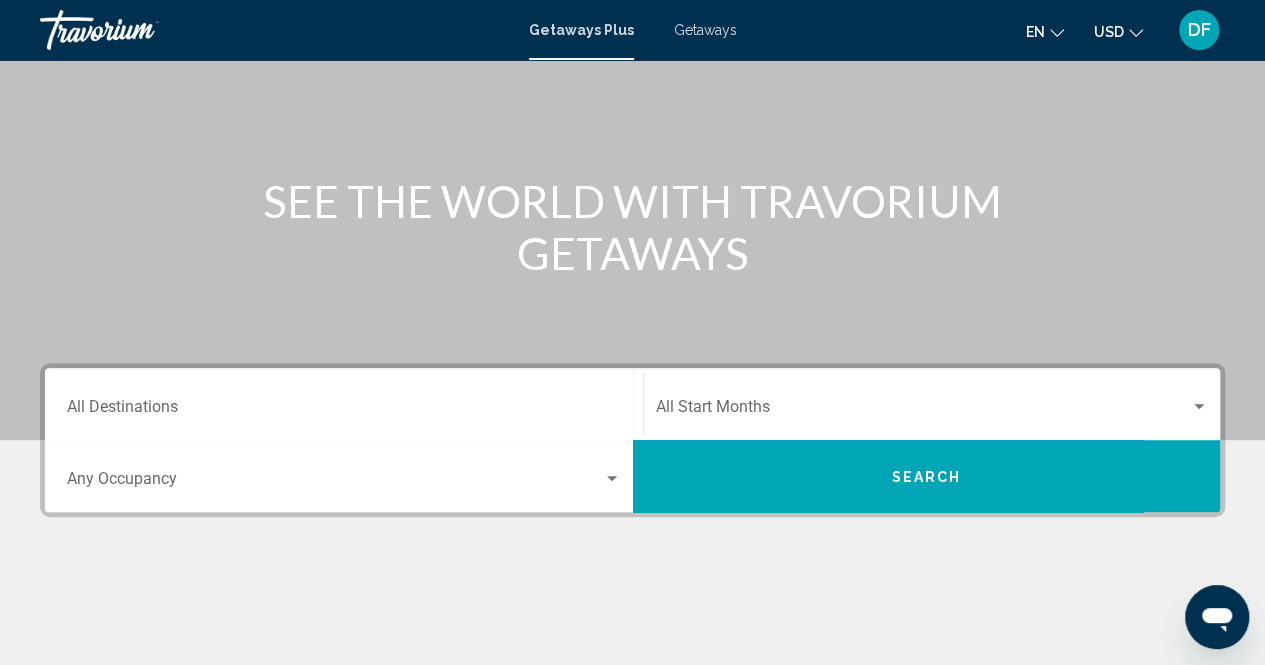 scroll, scrollTop: 158, scrollLeft: 0, axis: vertical 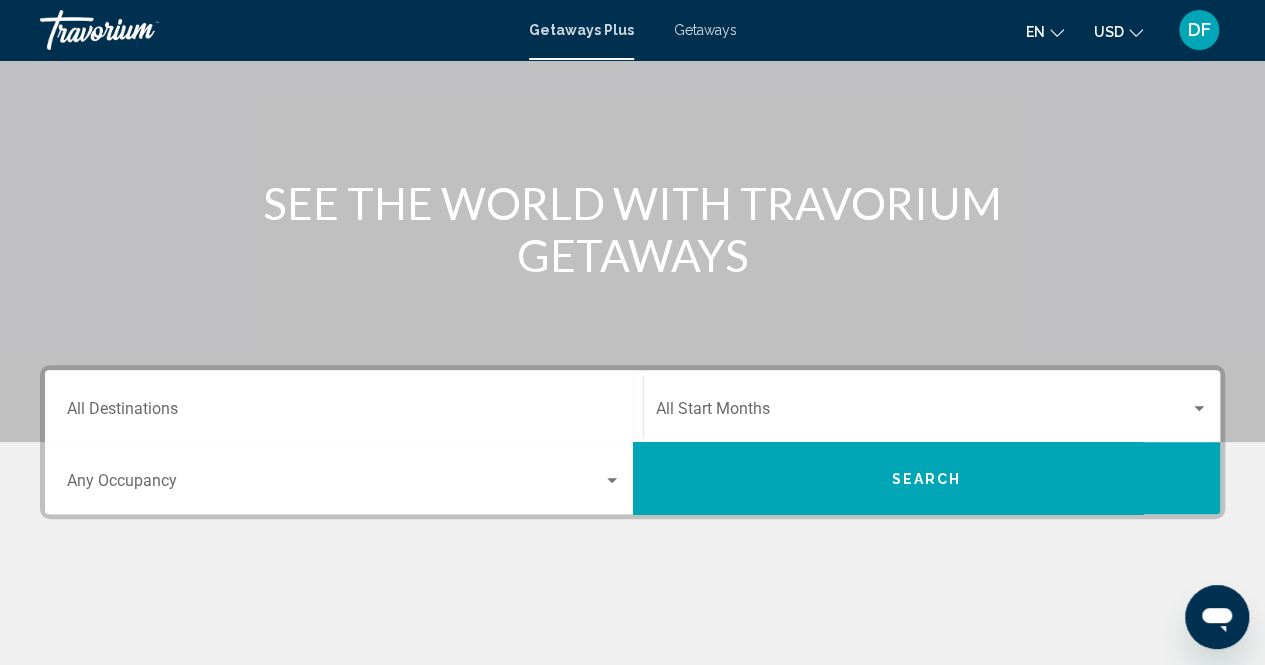 click on "Destination All Destinations" at bounding box center [344, 406] 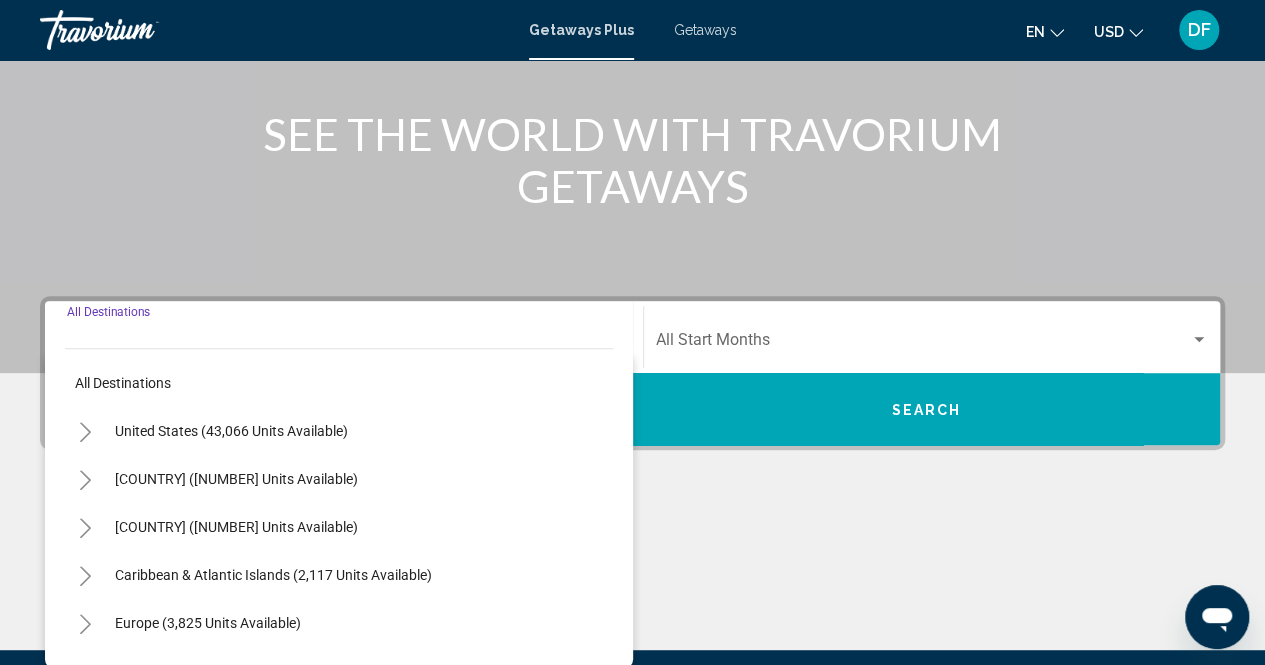 scroll, scrollTop: 456, scrollLeft: 0, axis: vertical 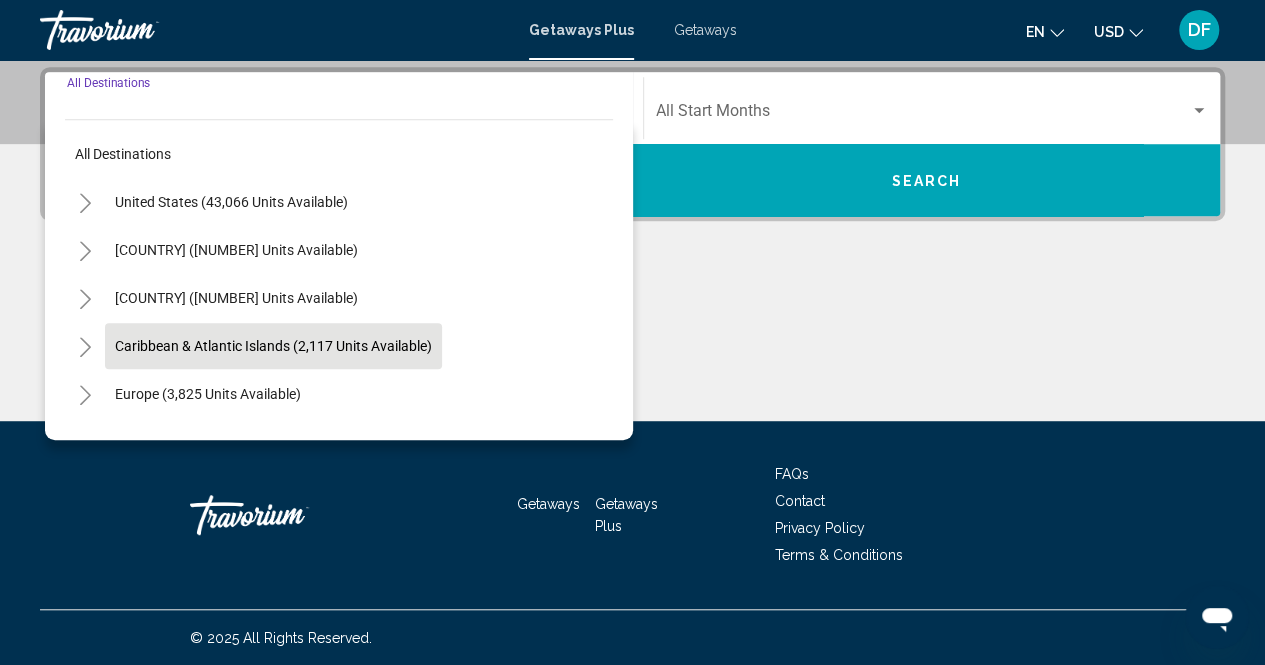 click on "Caribbean & Atlantic Islands (2,117 units available)" at bounding box center (231, 202) 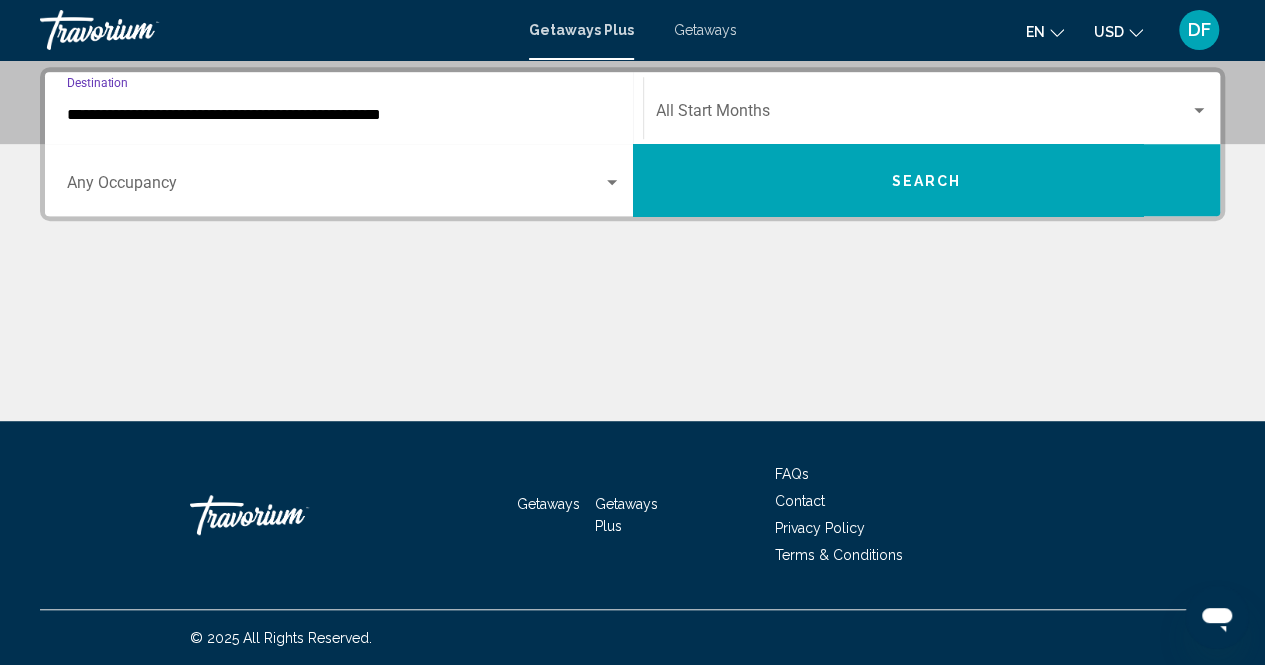 click at bounding box center [1199, 111] 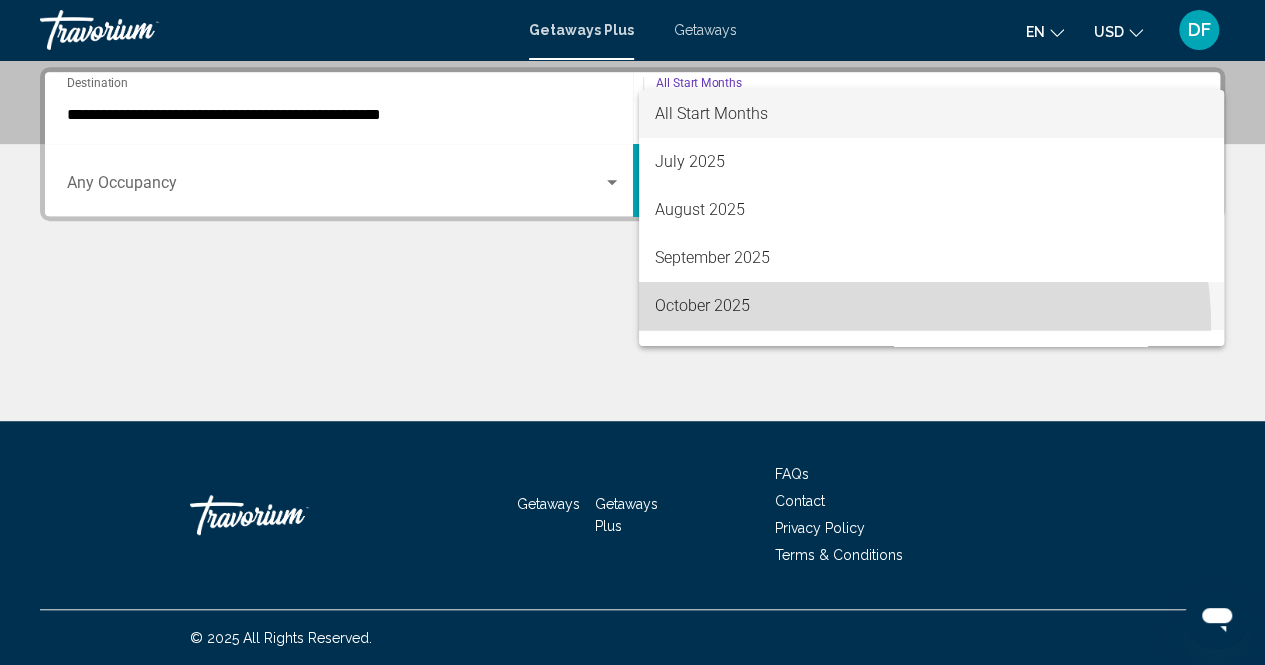 click on "October 2025" at bounding box center (931, 306) 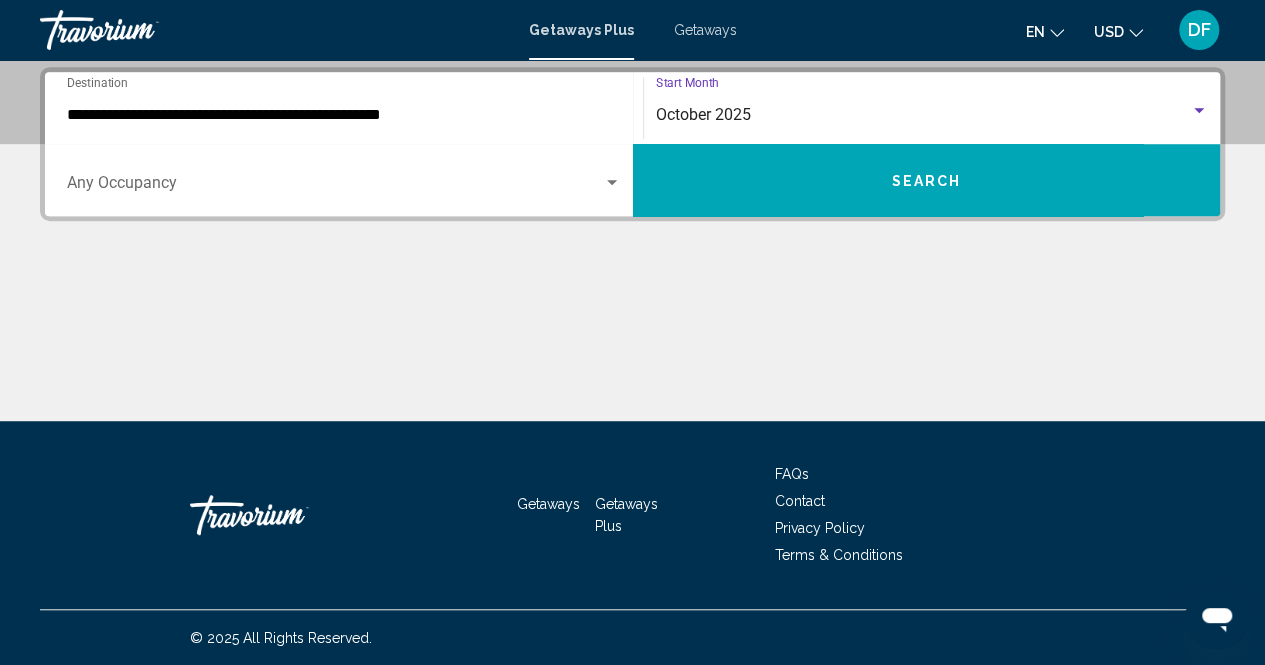click at bounding box center [612, 183] 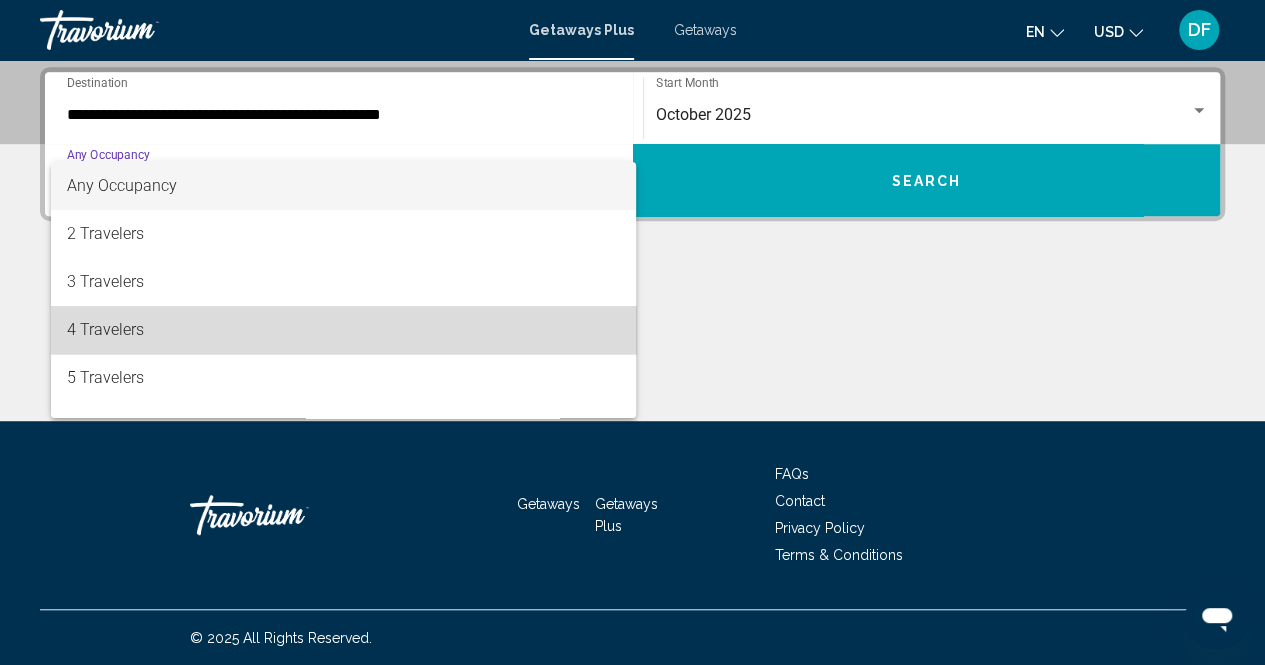 click on "4 Travelers" at bounding box center (344, 330) 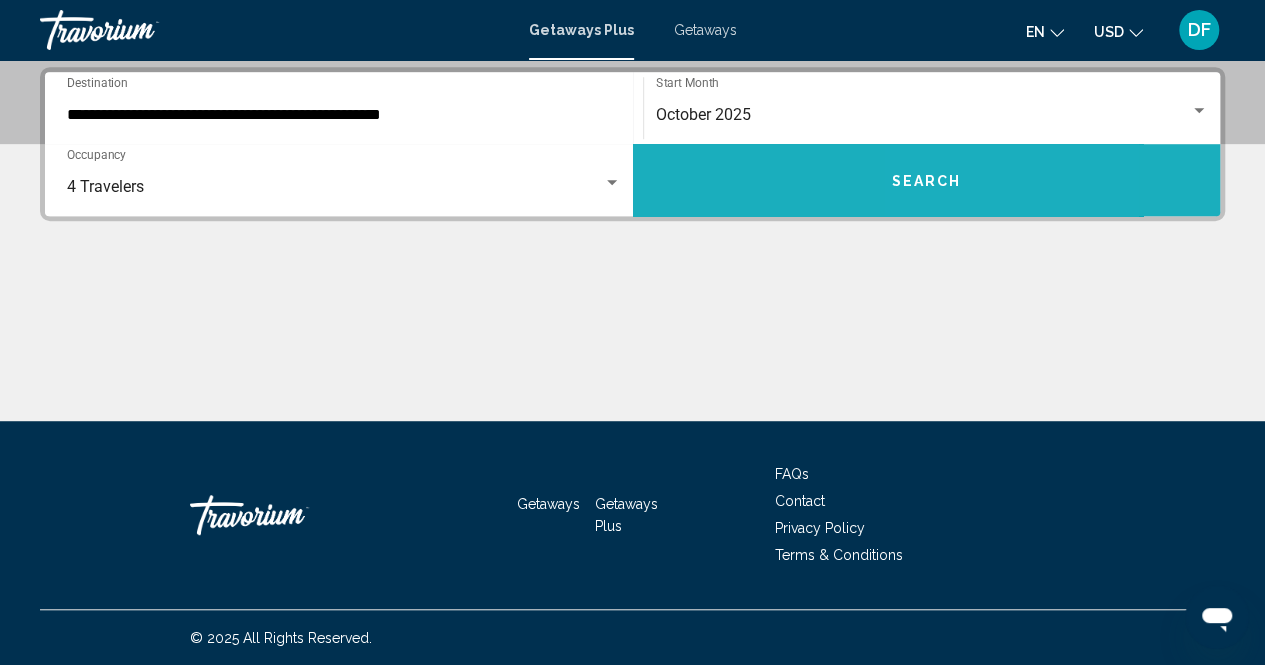 click on "Search" at bounding box center [927, 180] 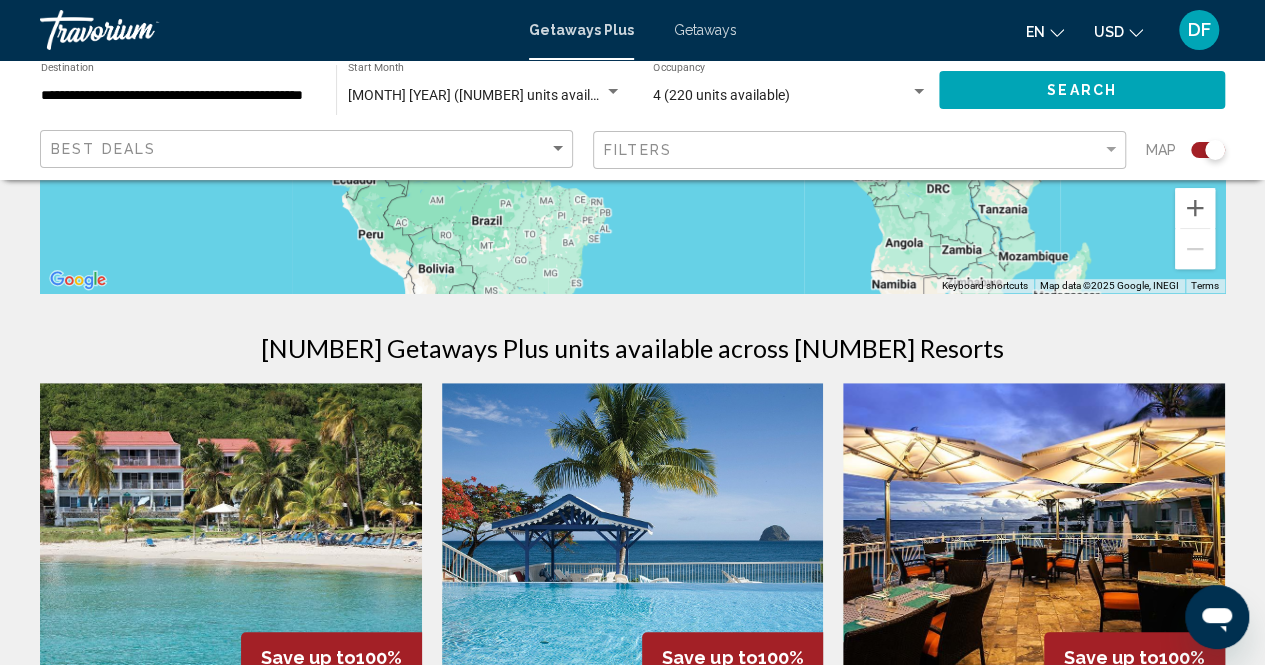 scroll, scrollTop: 563, scrollLeft: 0, axis: vertical 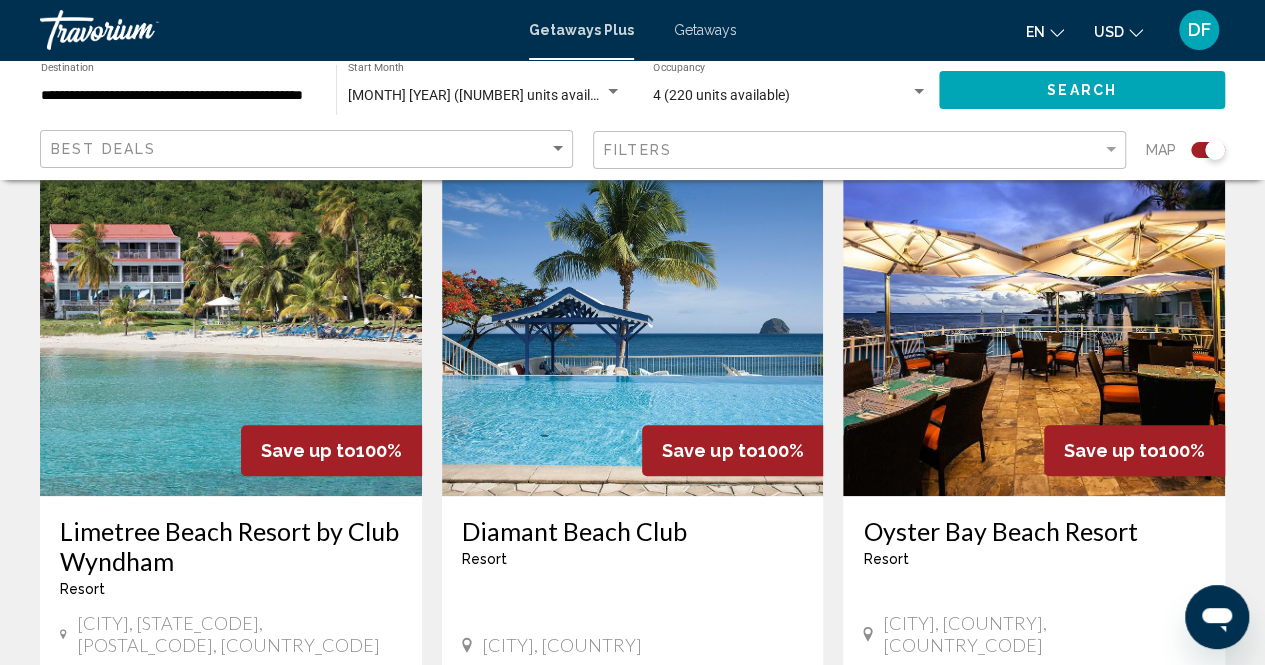 click at bounding box center [231, 336] 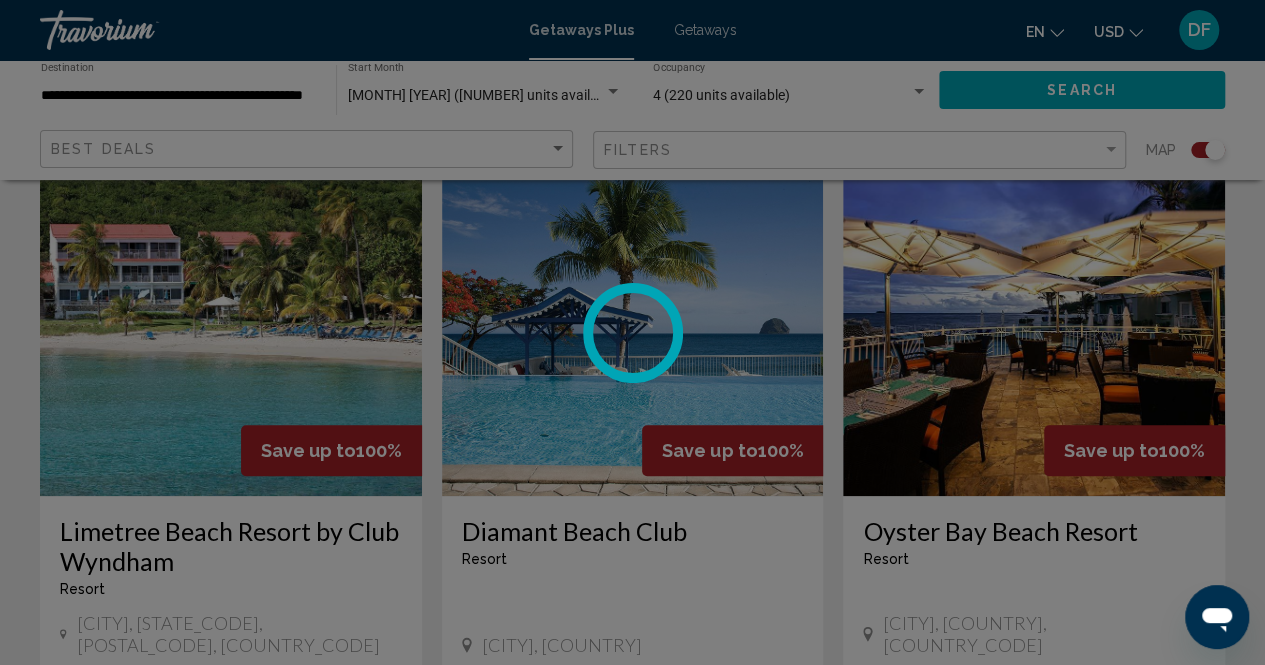 scroll, scrollTop: 202, scrollLeft: 0, axis: vertical 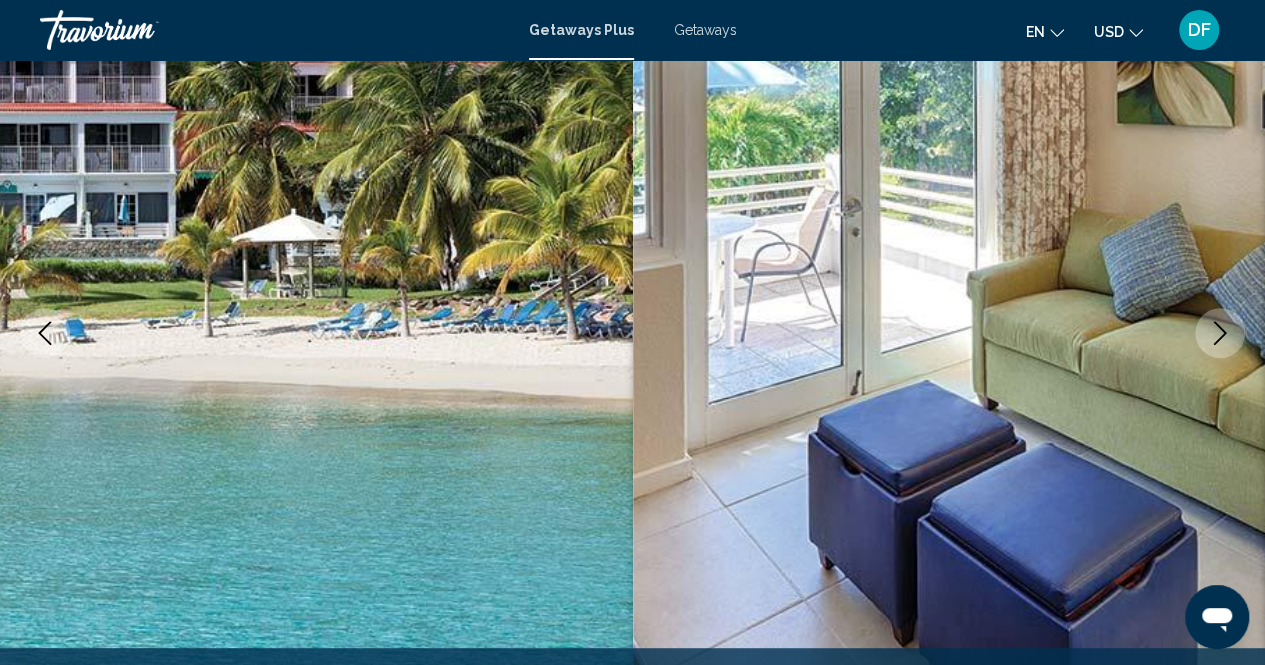 click at bounding box center (1220, 333) 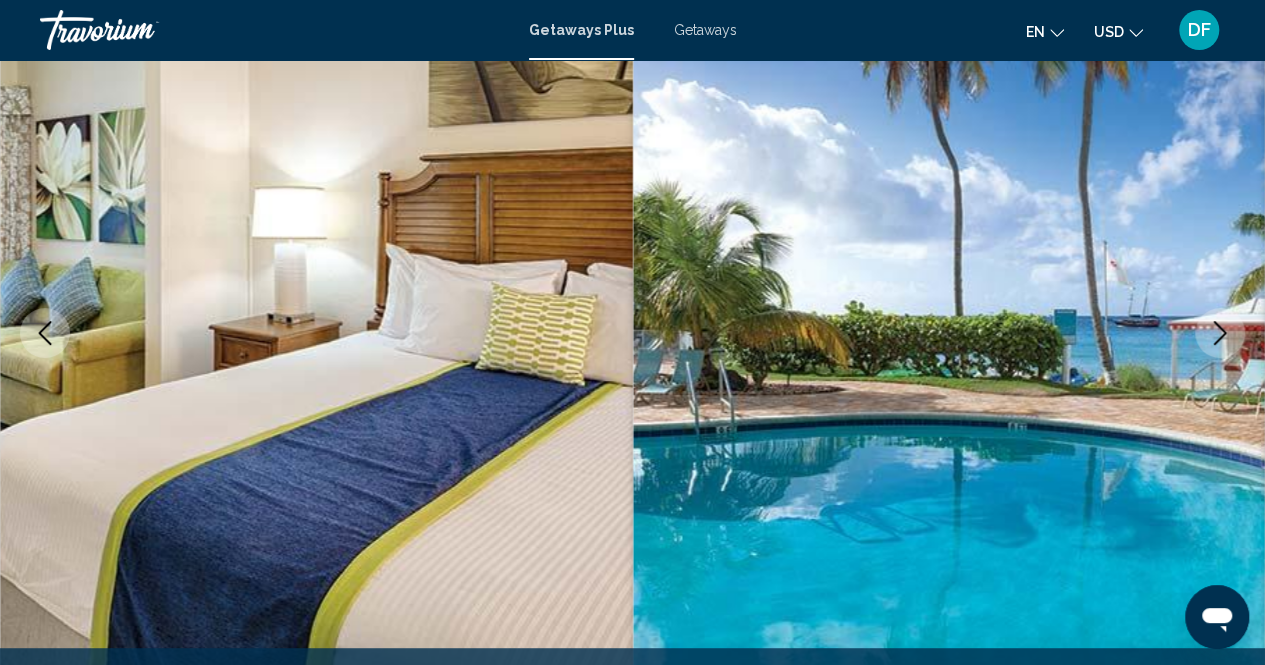click at bounding box center [1220, 333] 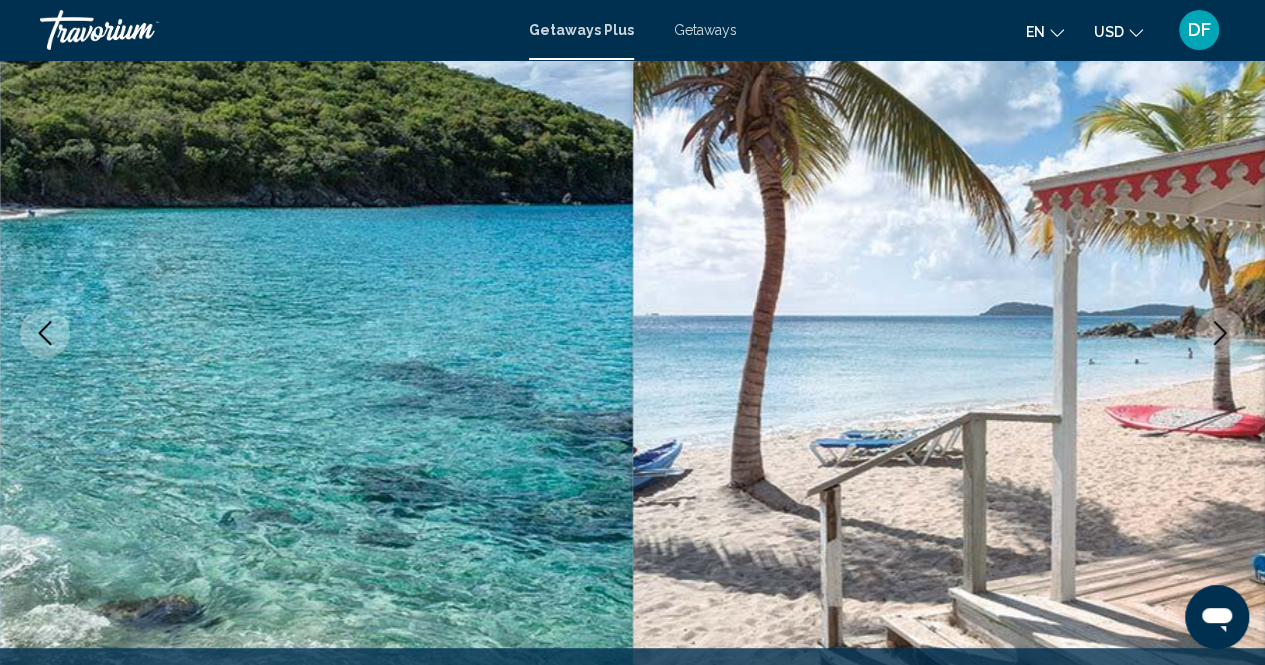 click at bounding box center [1220, 333] 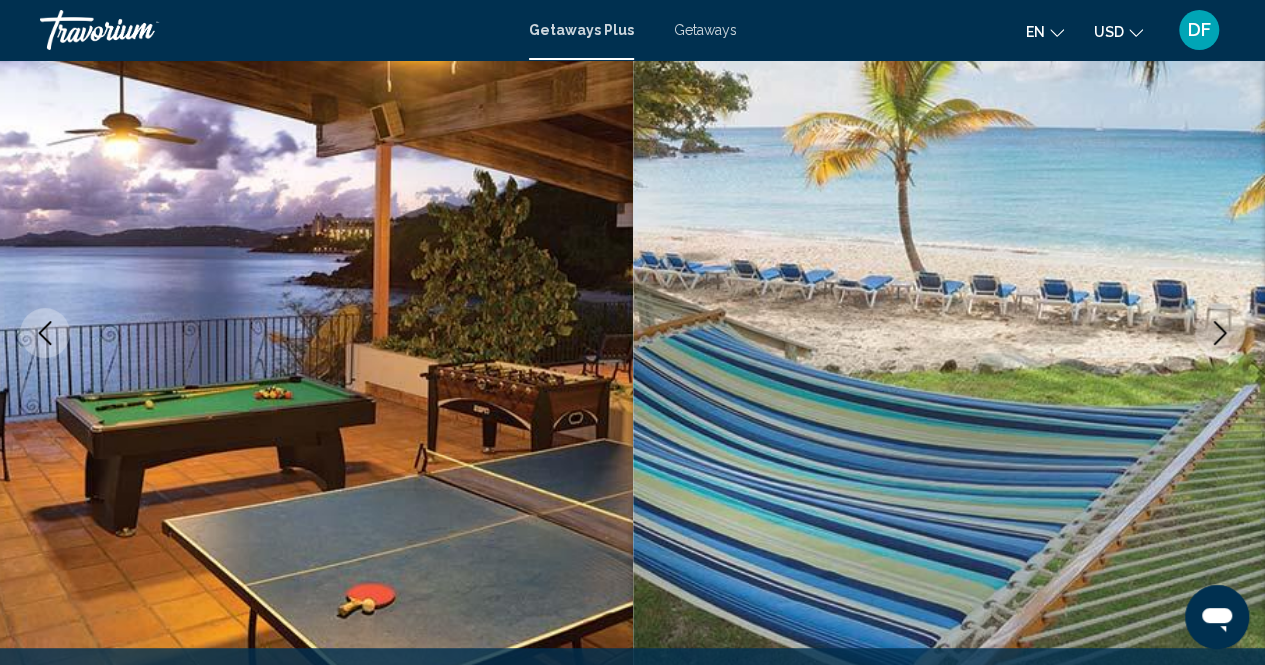 click at bounding box center [1220, 333] 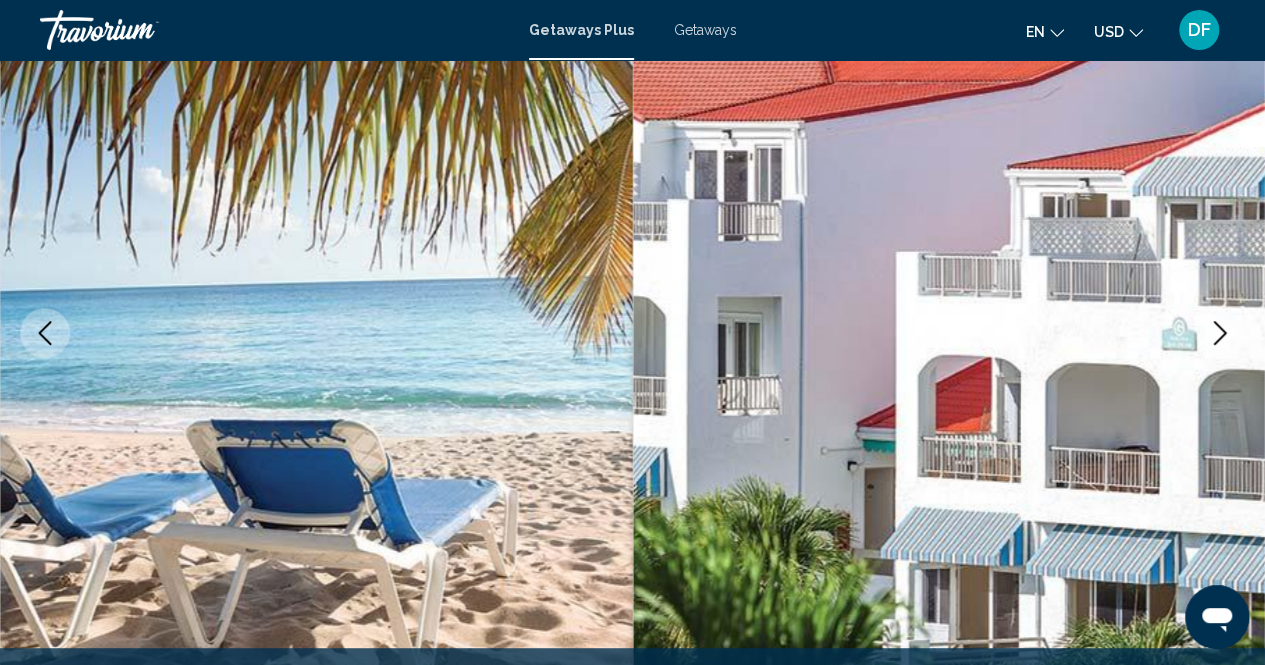click at bounding box center [1220, 333] 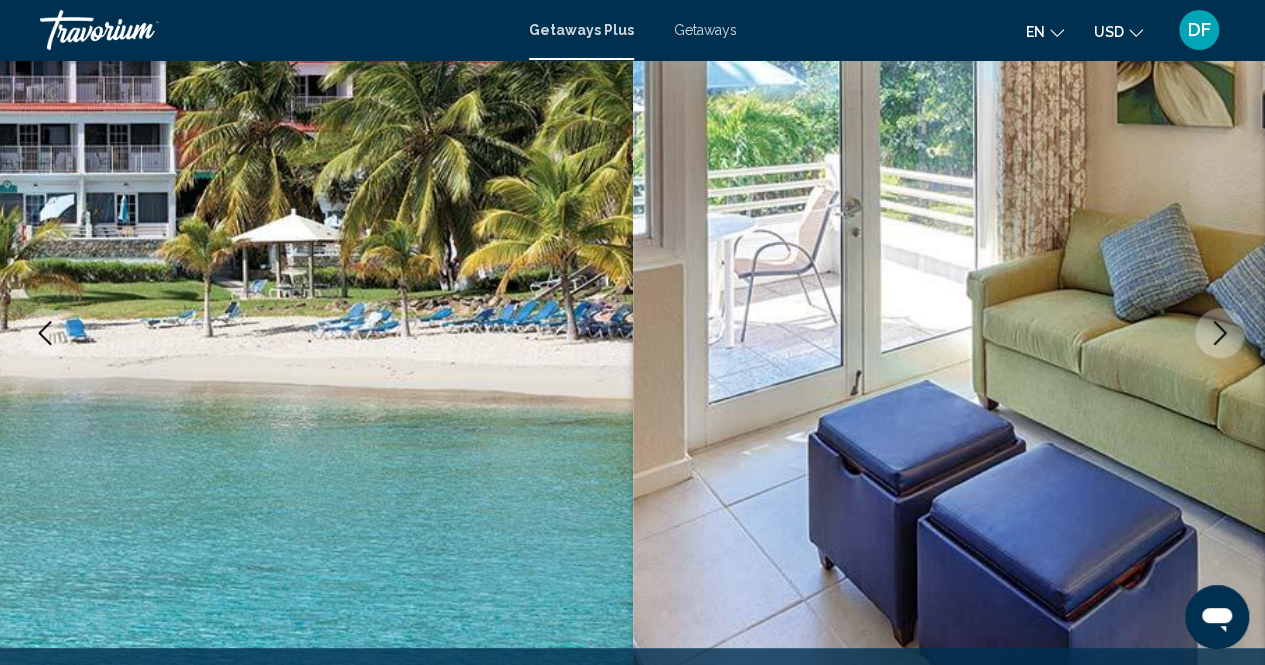scroll, scrollTop: 0, scrollLeft: 0, axis: both 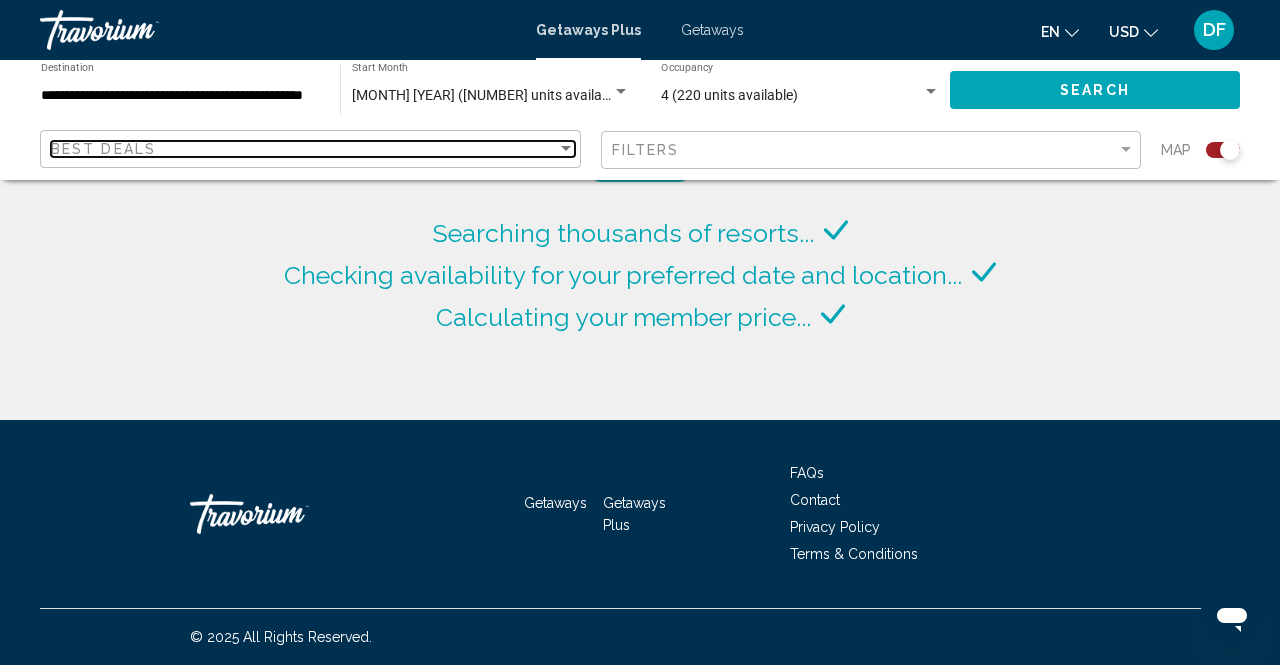 click at bounding box center (566, 148) 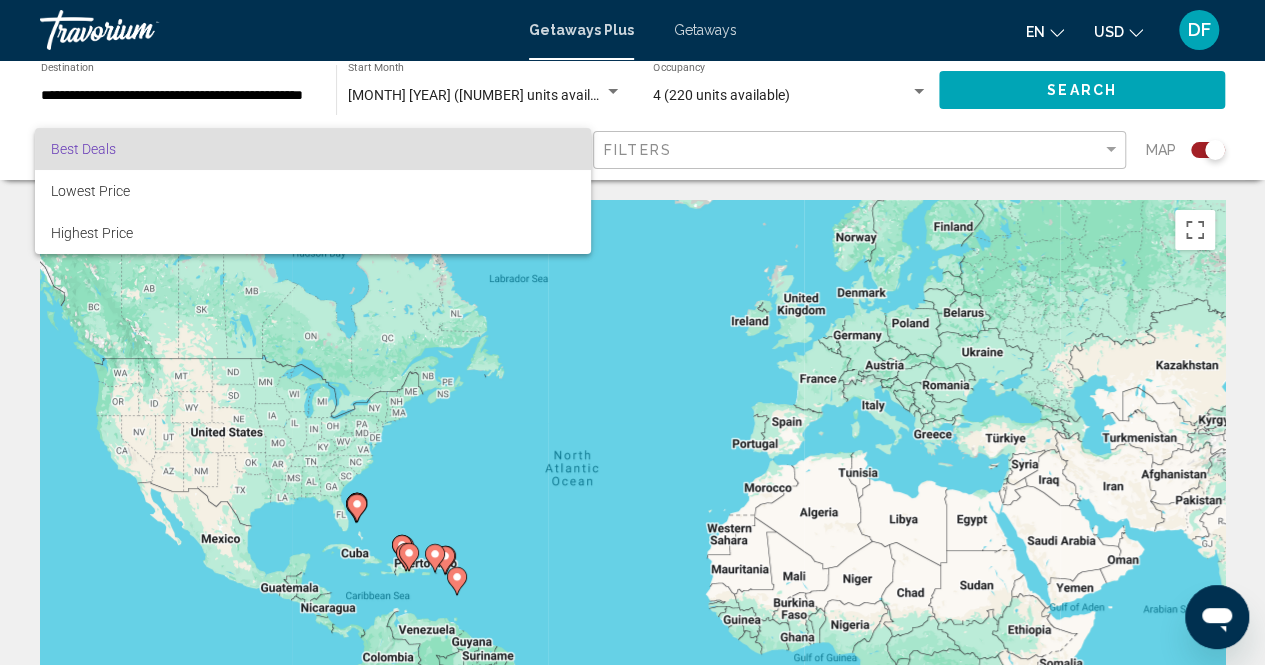 click at bounding box center [632, 332] 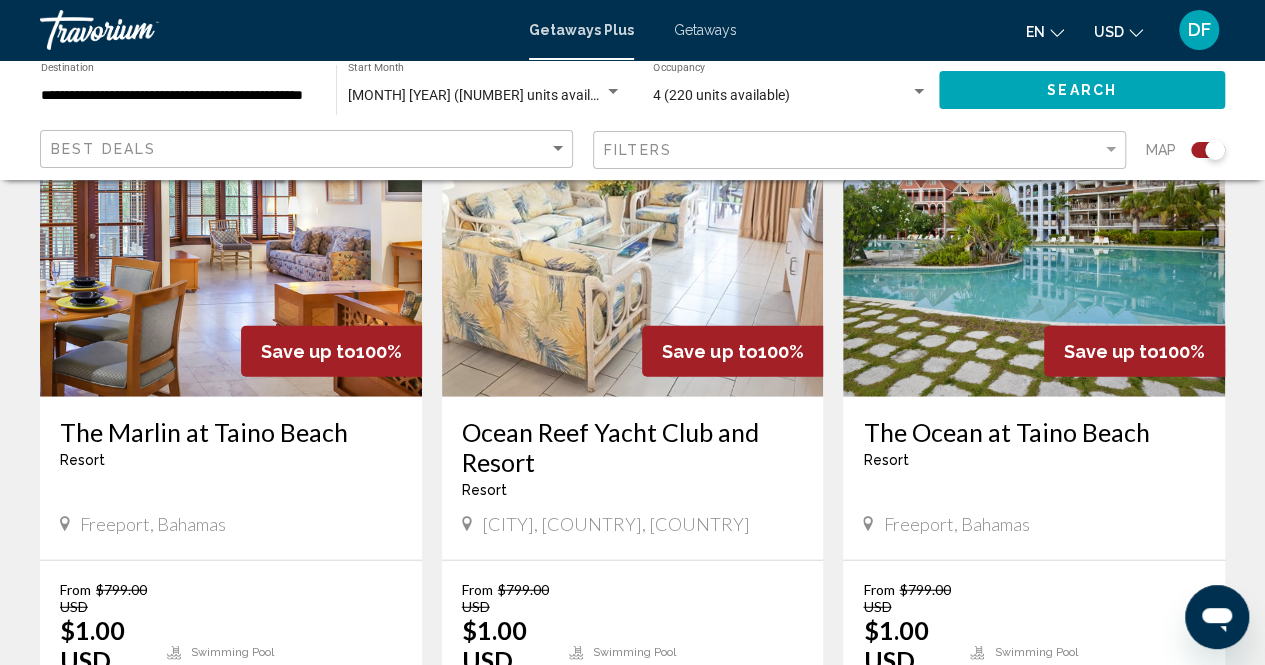 scroll, scrollTop: 2300, scrollLeft: 0, axis: vertical 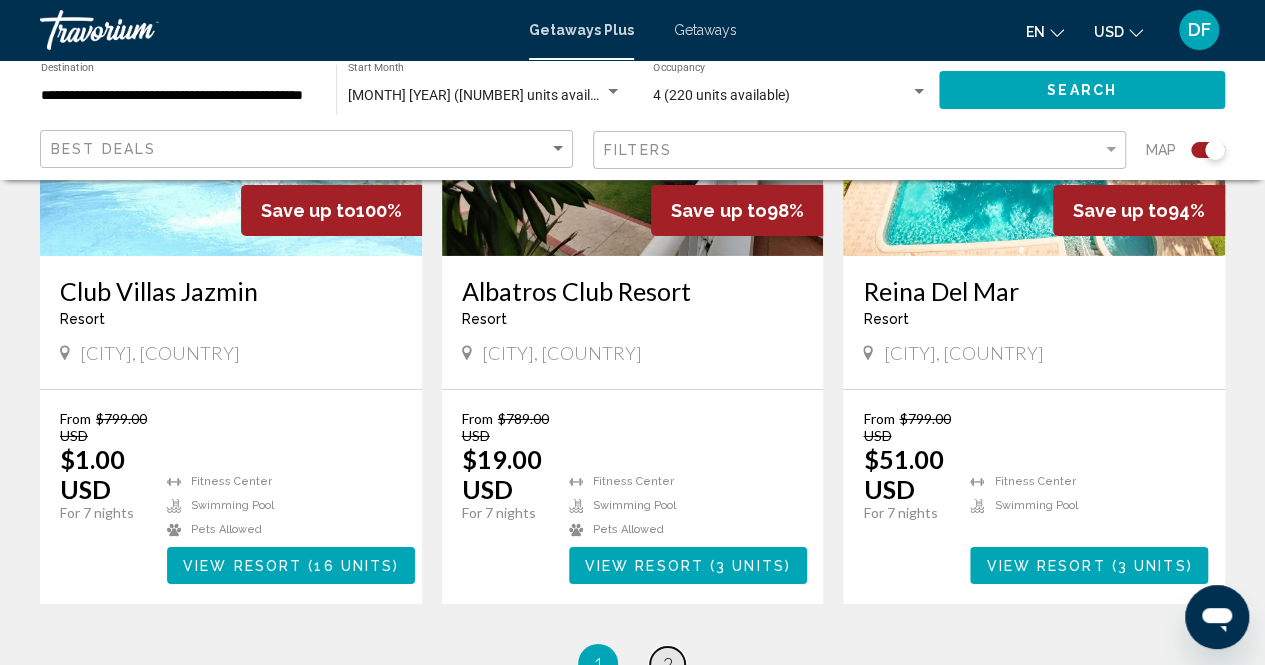 click on "2" at bounding box center (668, 664) 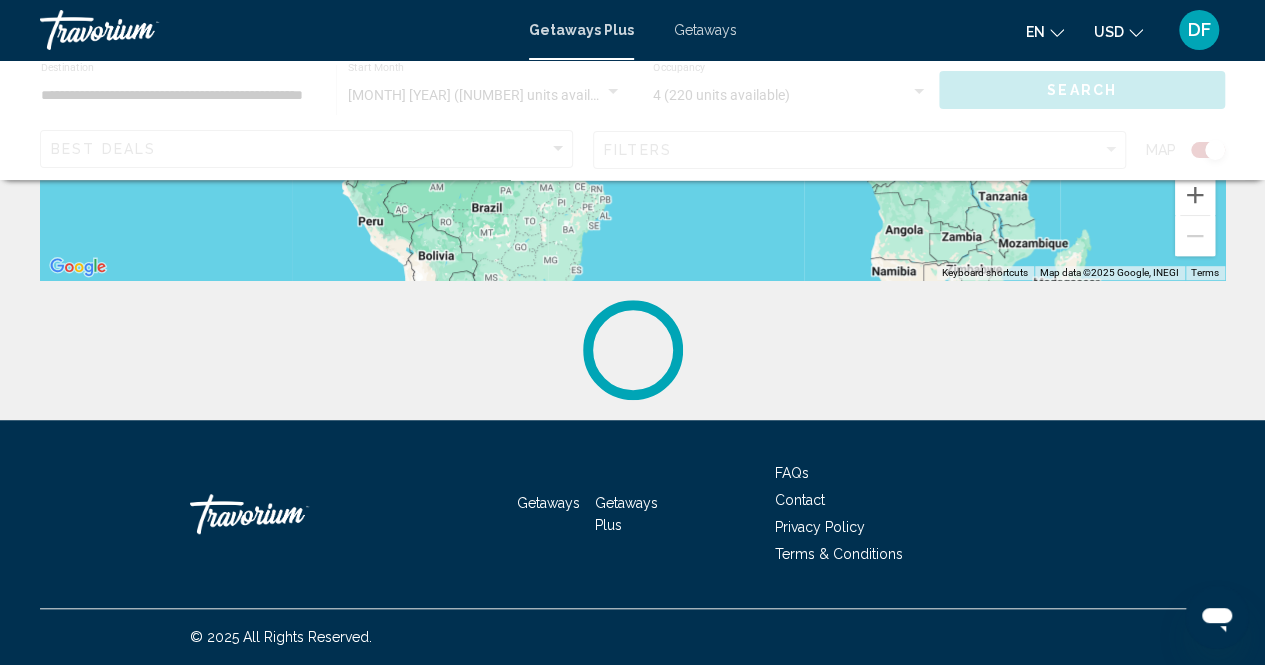 scroll, scrollTop: 0, scrollLeft: 0, axis: both 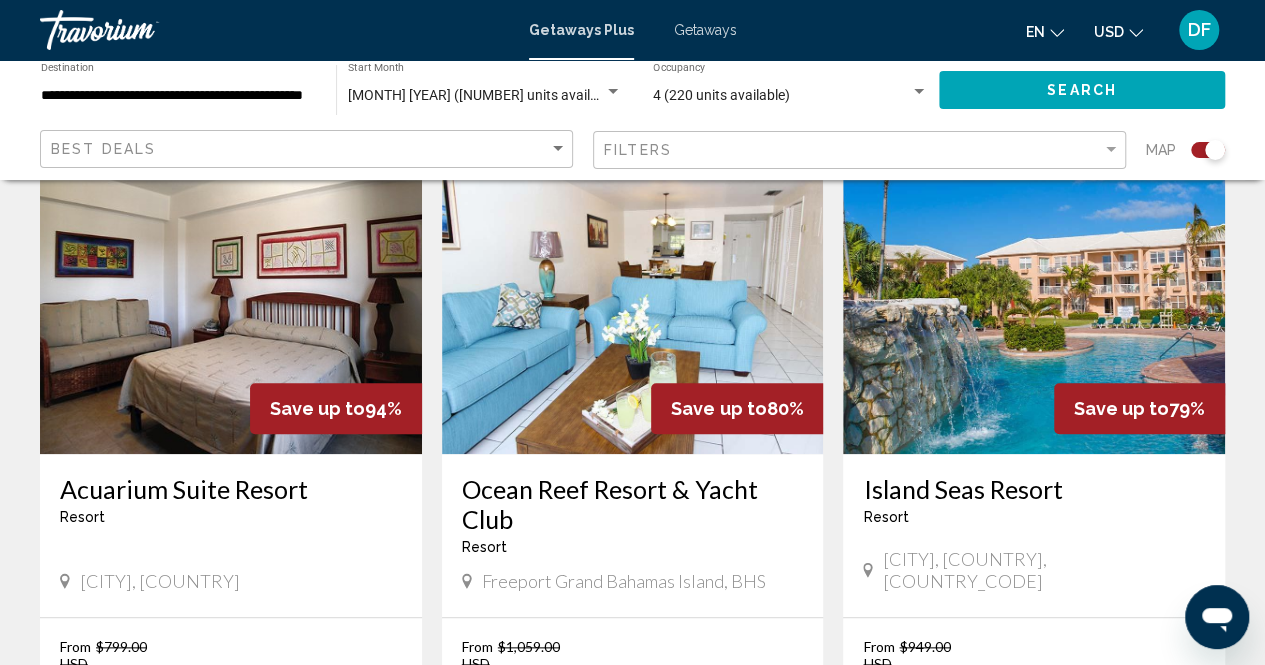 click at bounding box center [633, 294] 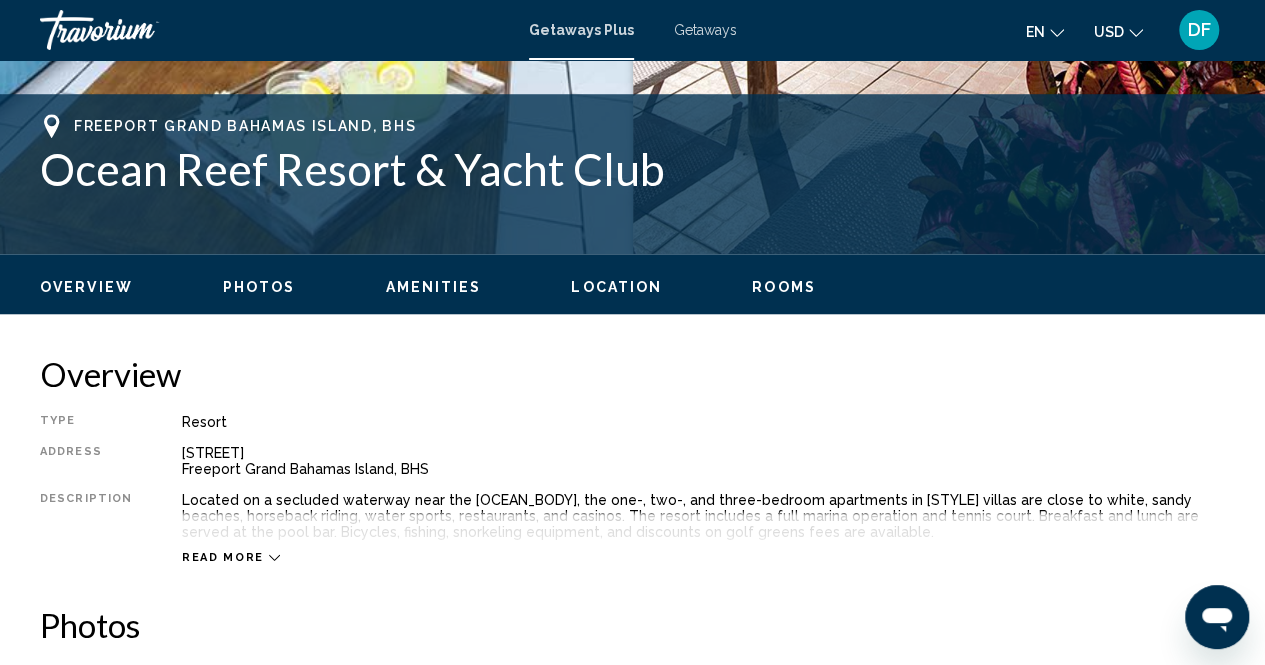 scroll, scrollTop: 202, scrollLeft: 0, axis: vertical 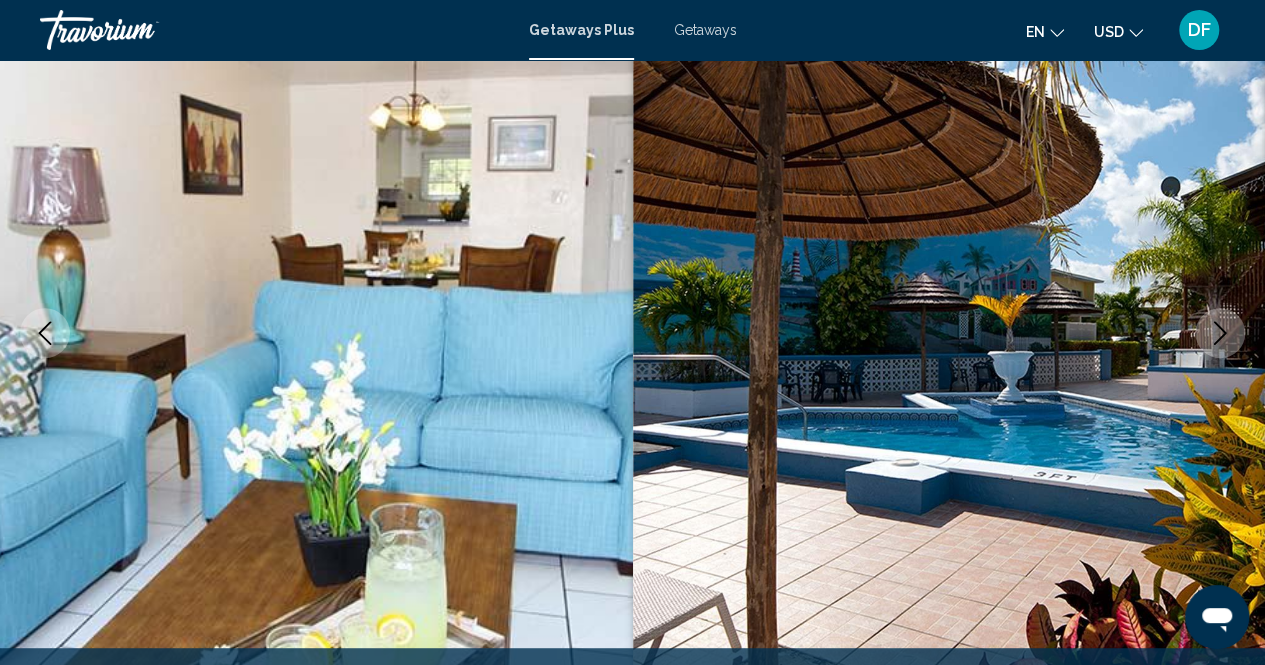 click at bounding box center [1220, 333] 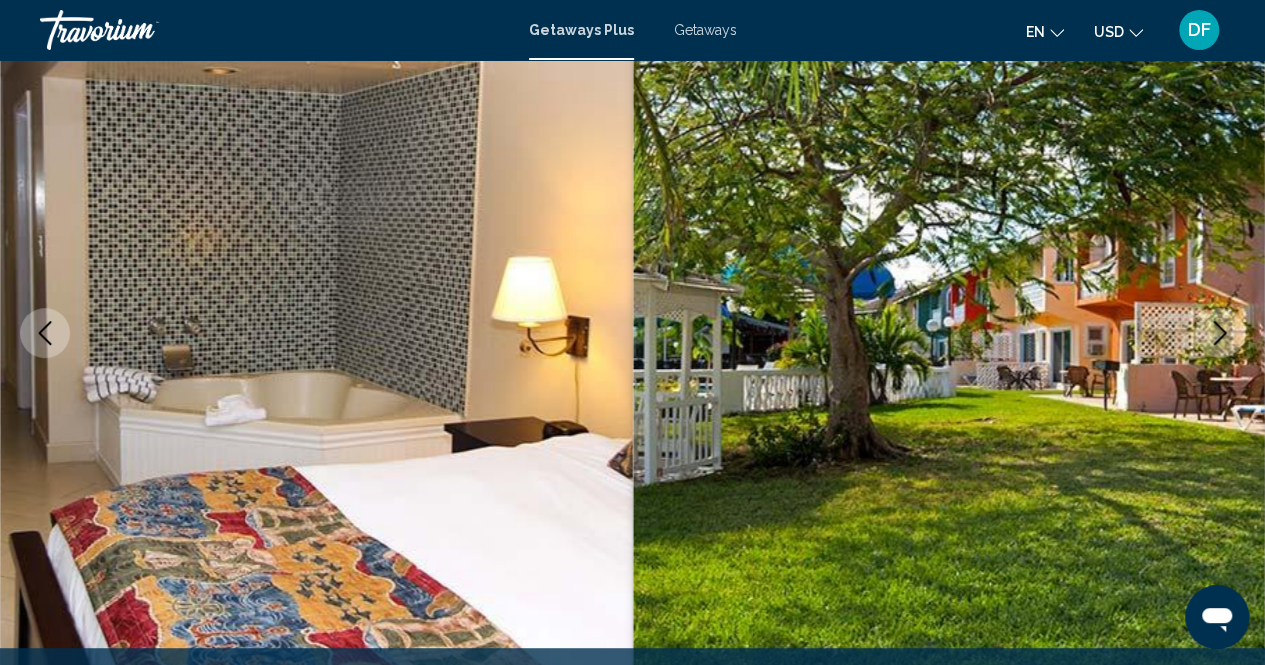 click at bounding box center [1220, 333] 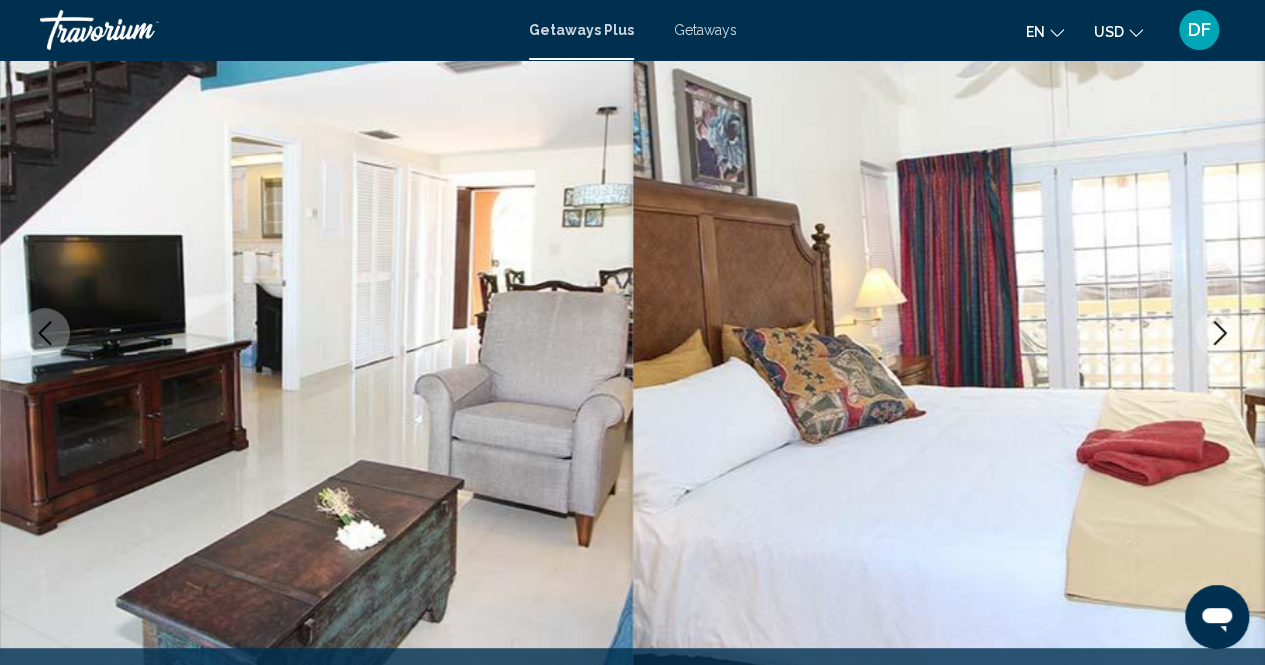 click at bounding box center (1220, 333) 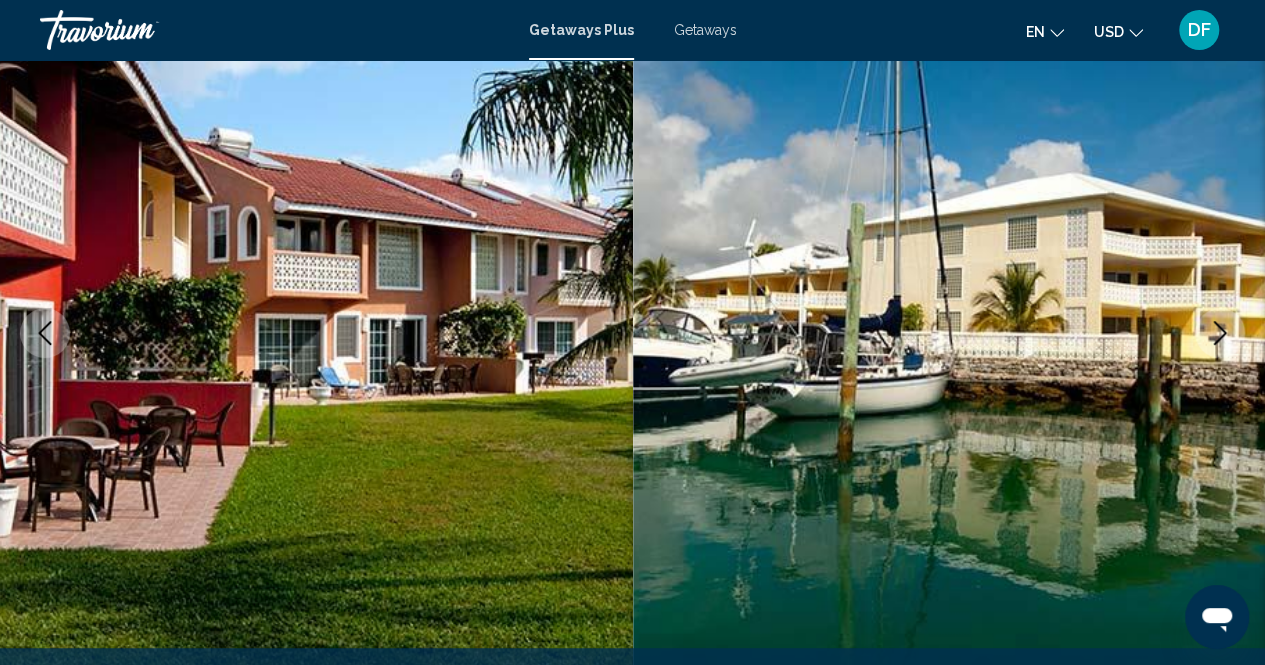 click at bounding box center [1220, 333] 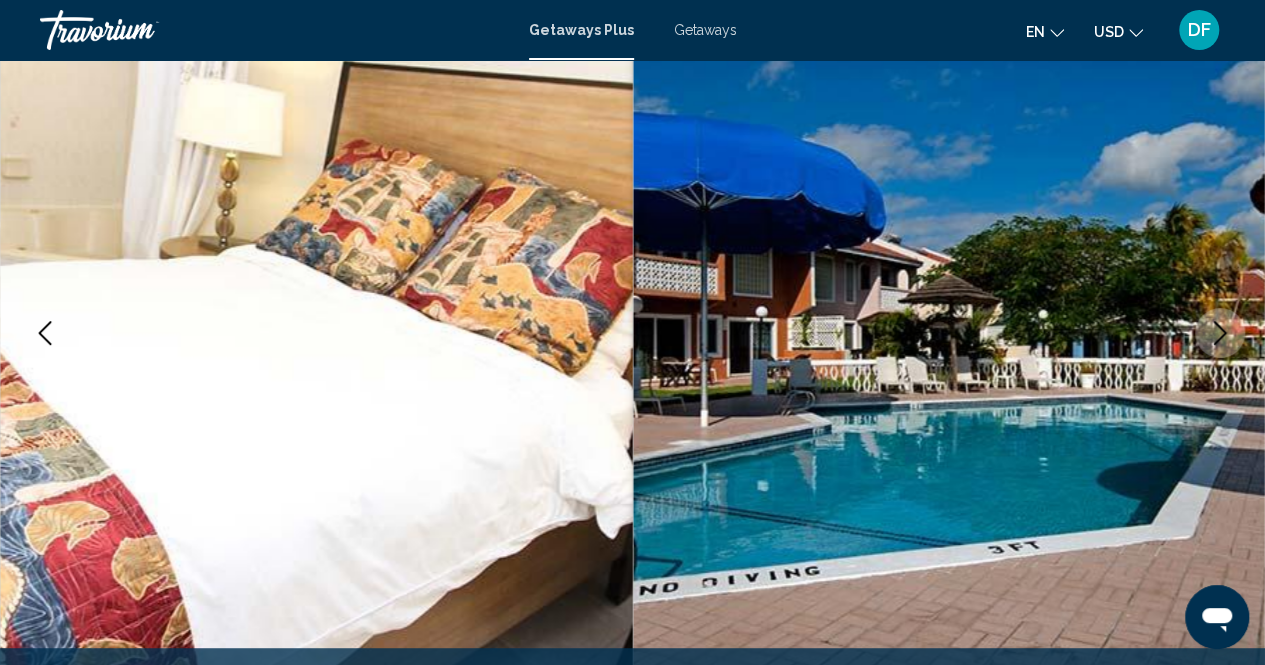 click at bounding box center (1220, 333) 